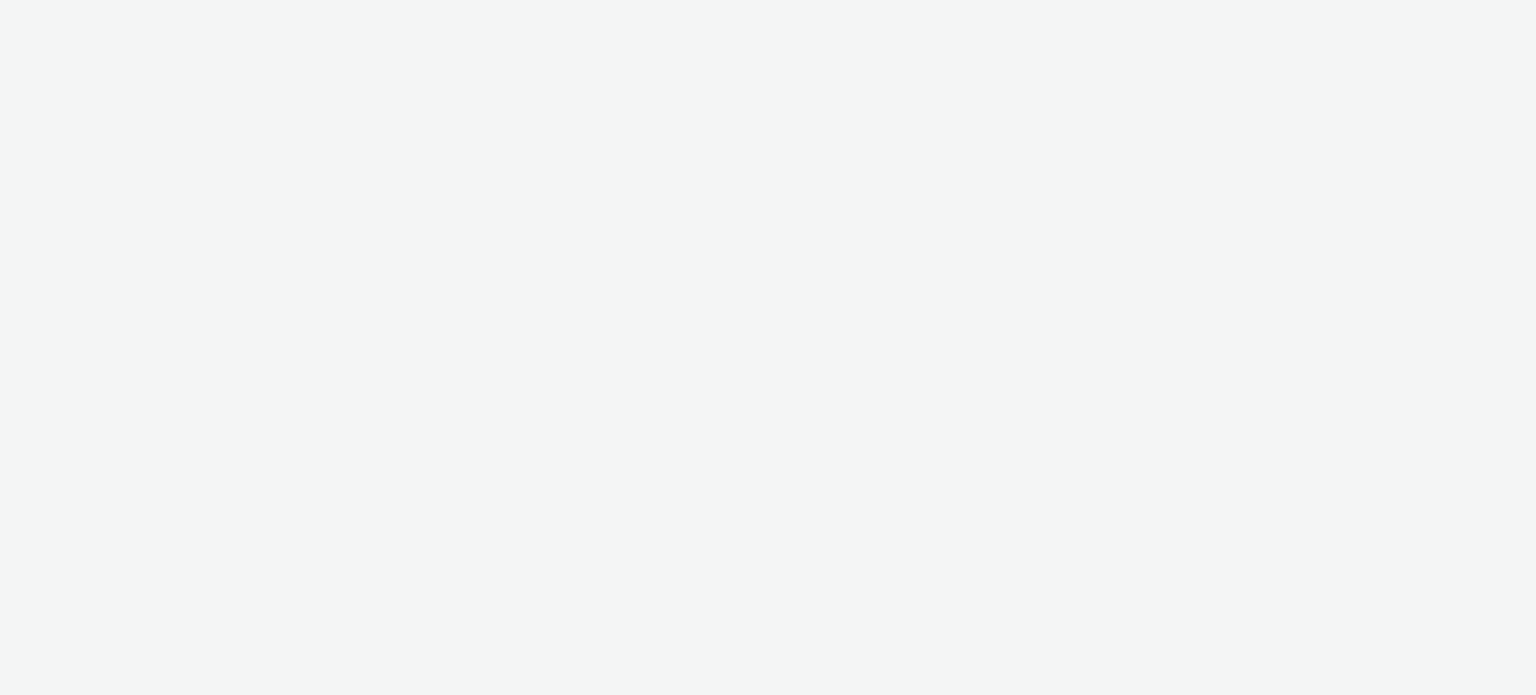 select on "ac009755-aa48-4799-8050-7a339a378eb8" 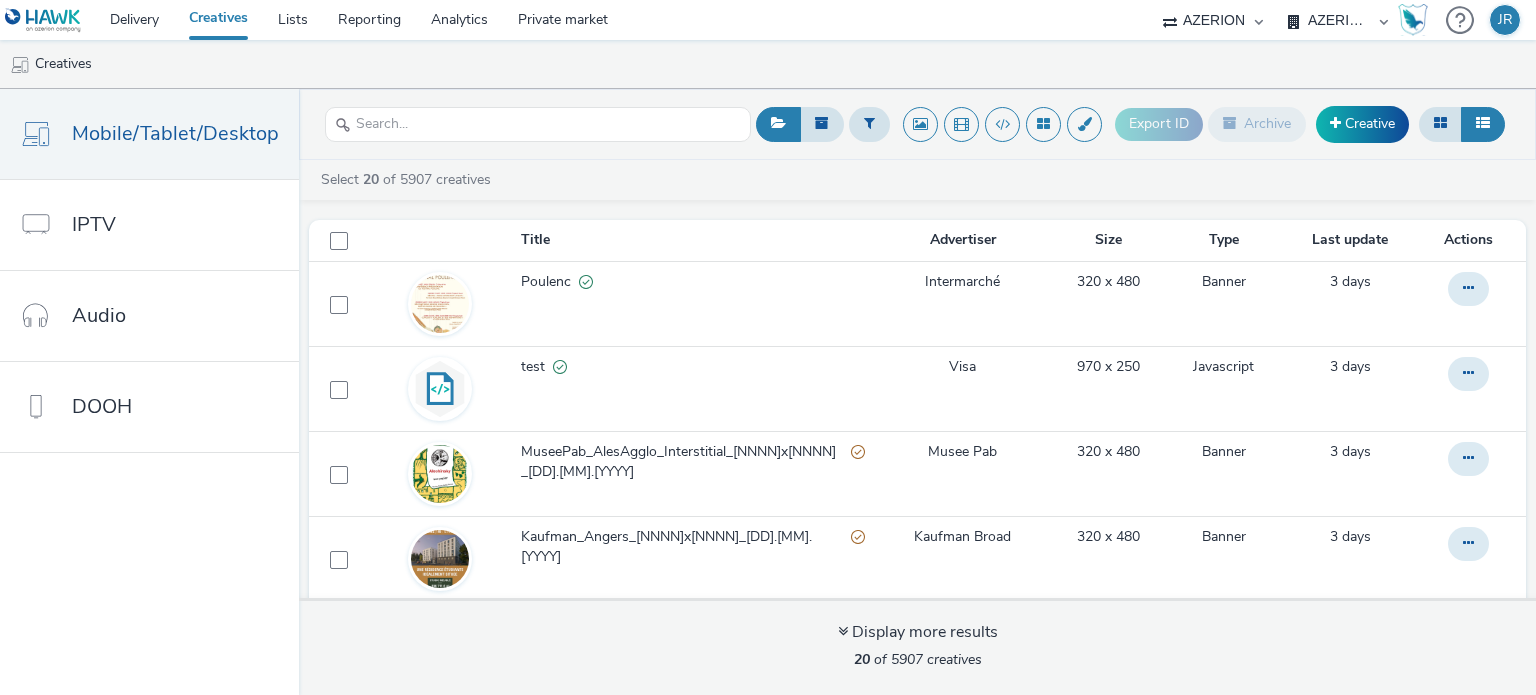 scroll, scrollTop: 0, scrollLeft: 0, axis: both 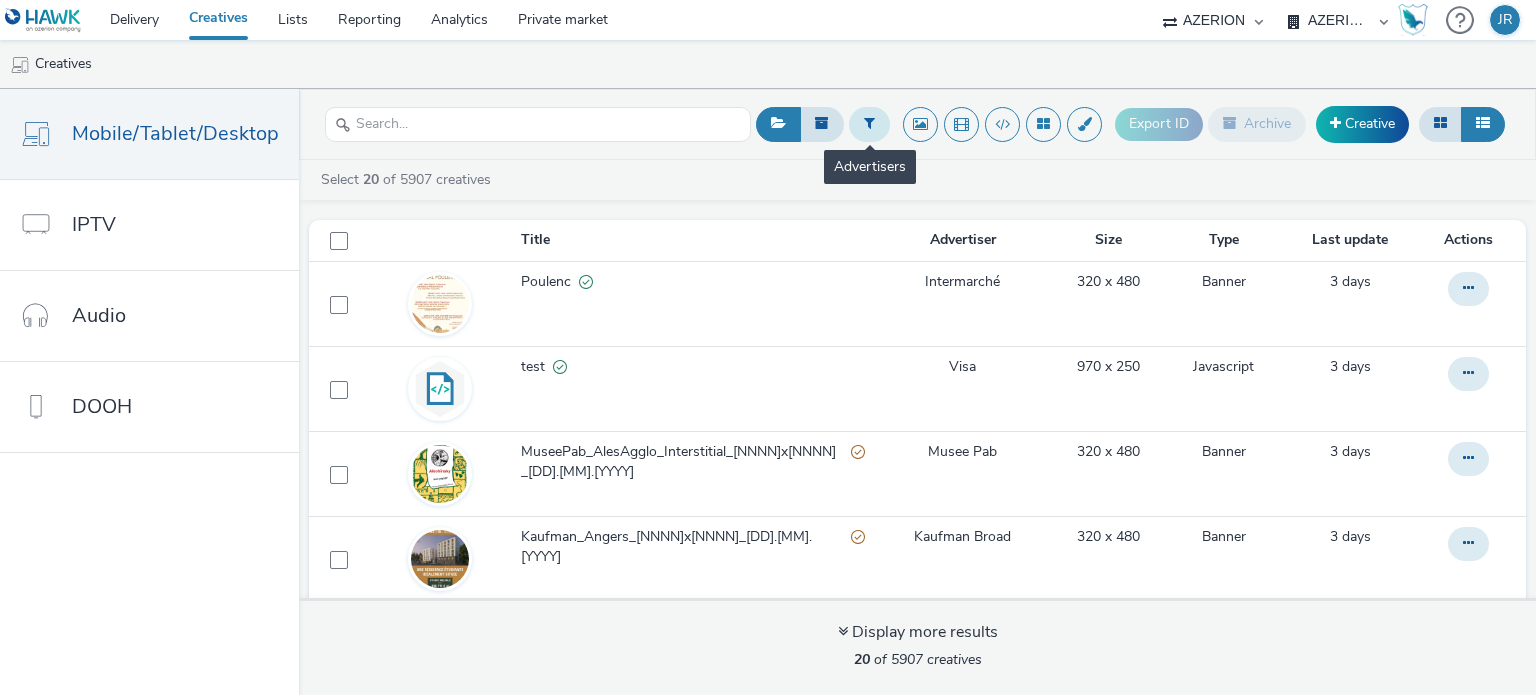click at bounding box center [869, 123] 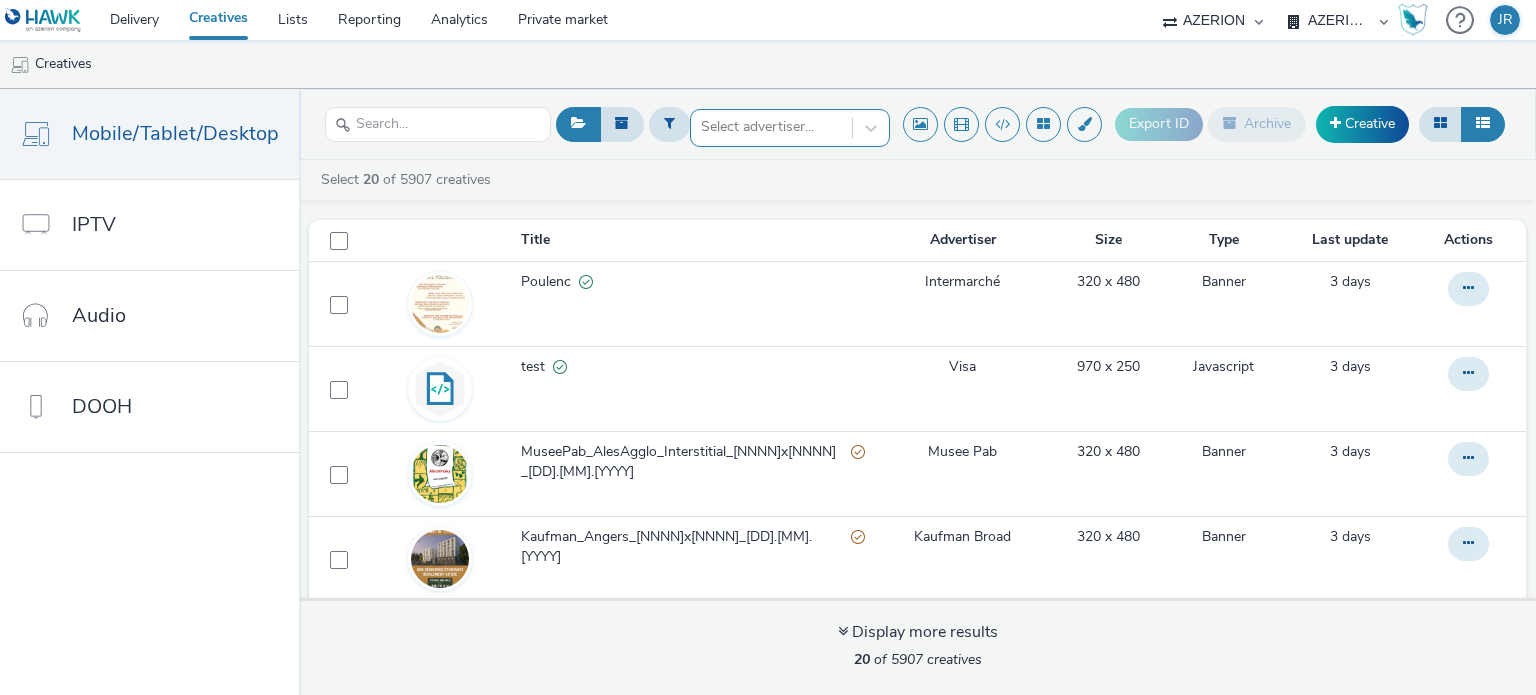 click at bounding box center (771, 127) 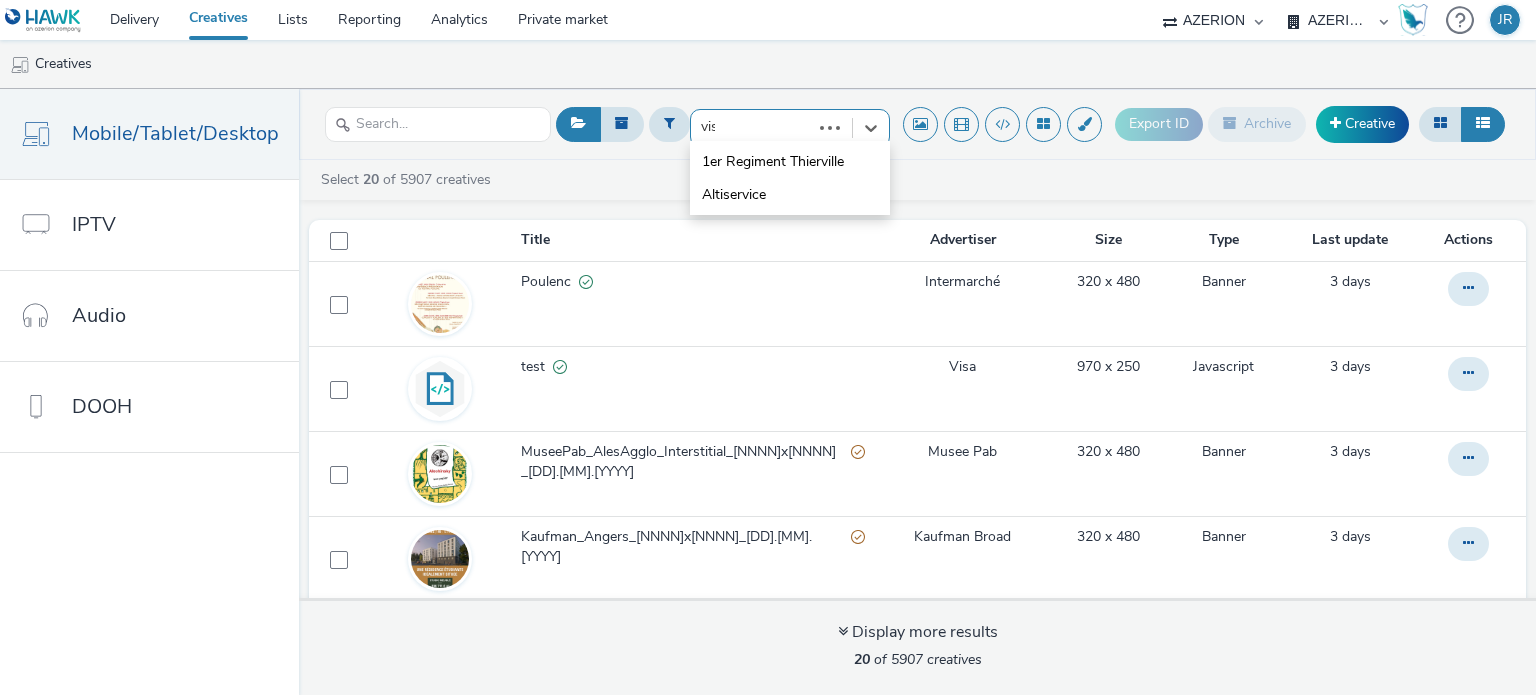 type on "visa" 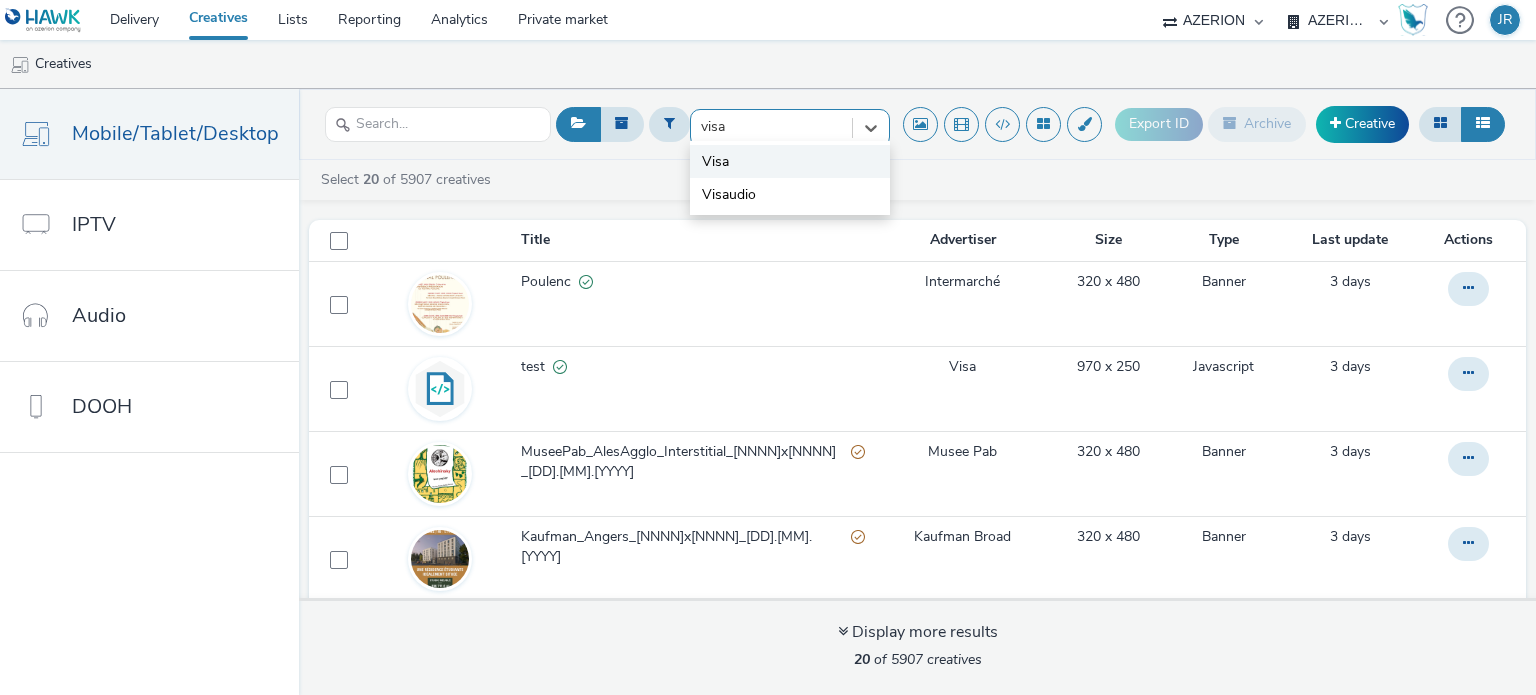 click on "Visa" at bounding box center (790, 161) 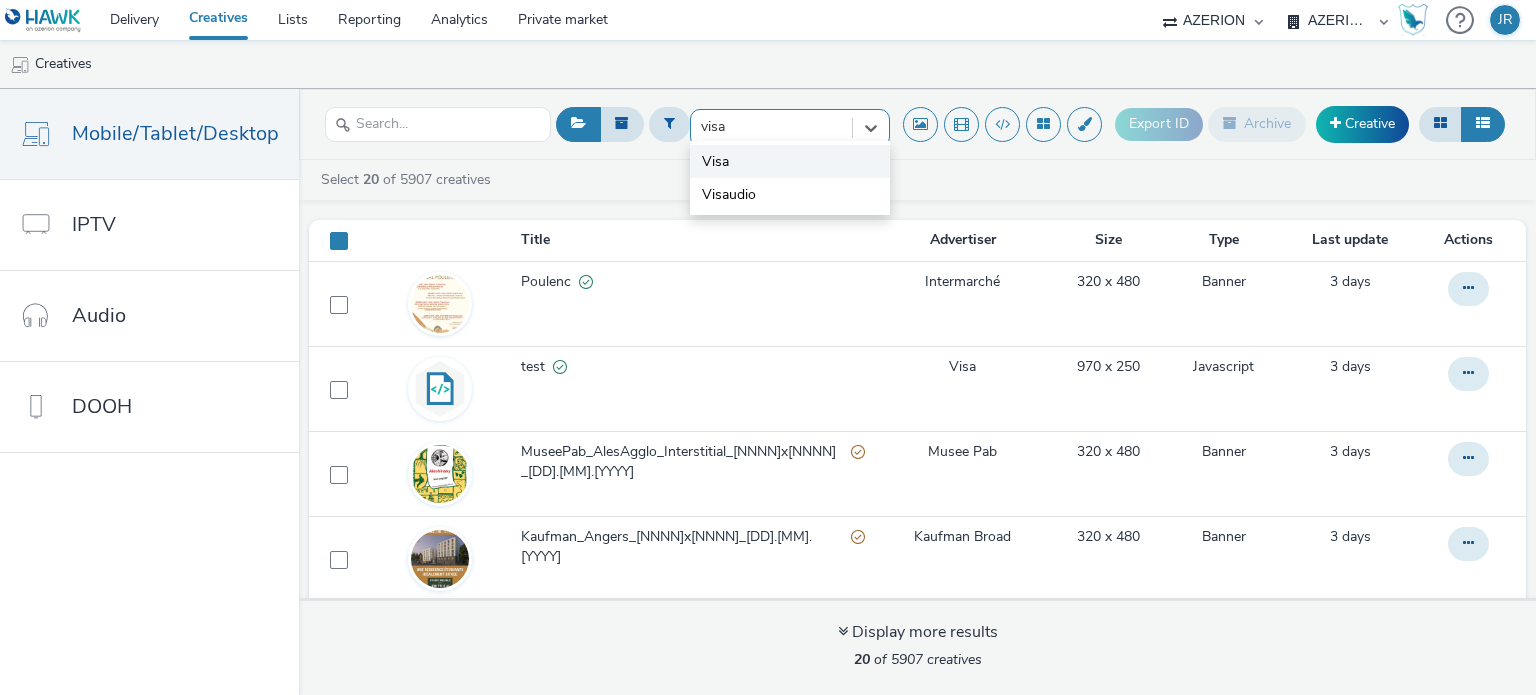 type 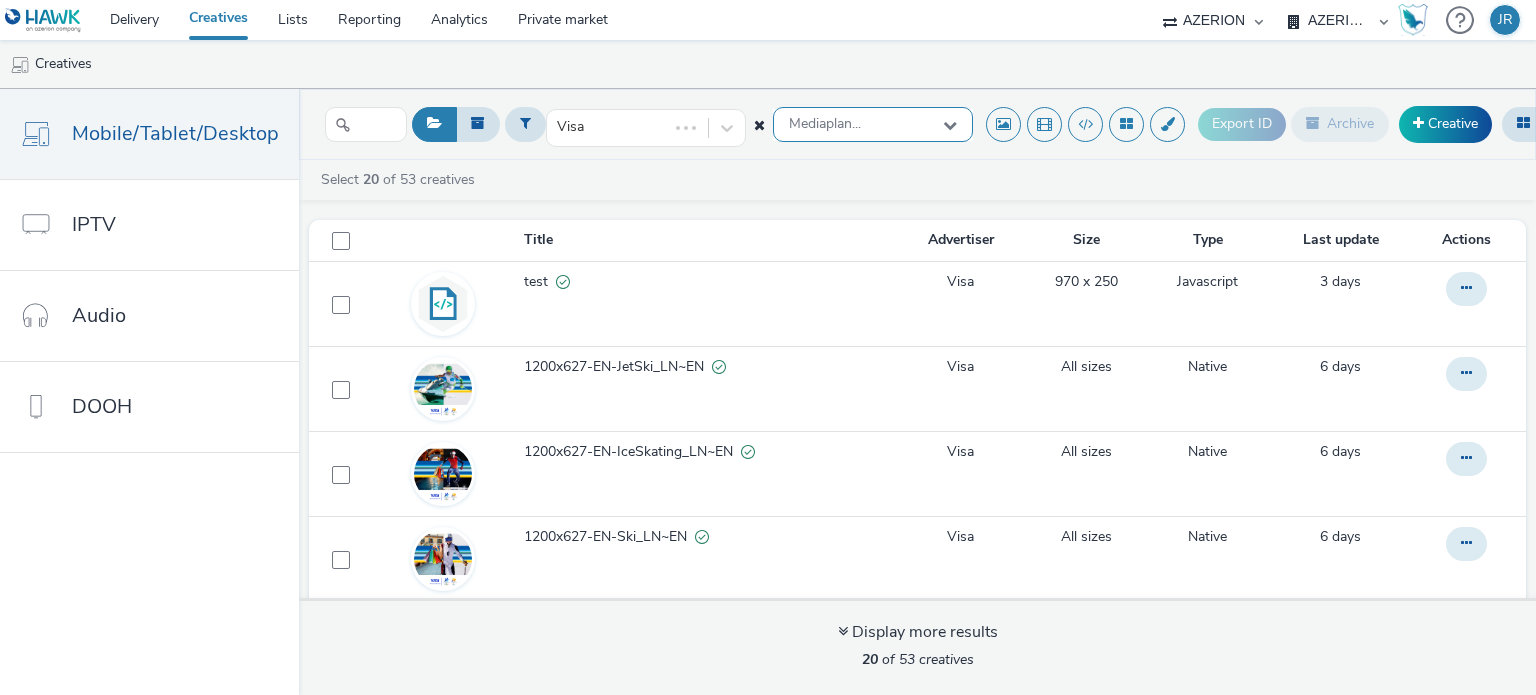 click on "Mediaplan..." at bounding box center (825, 124) 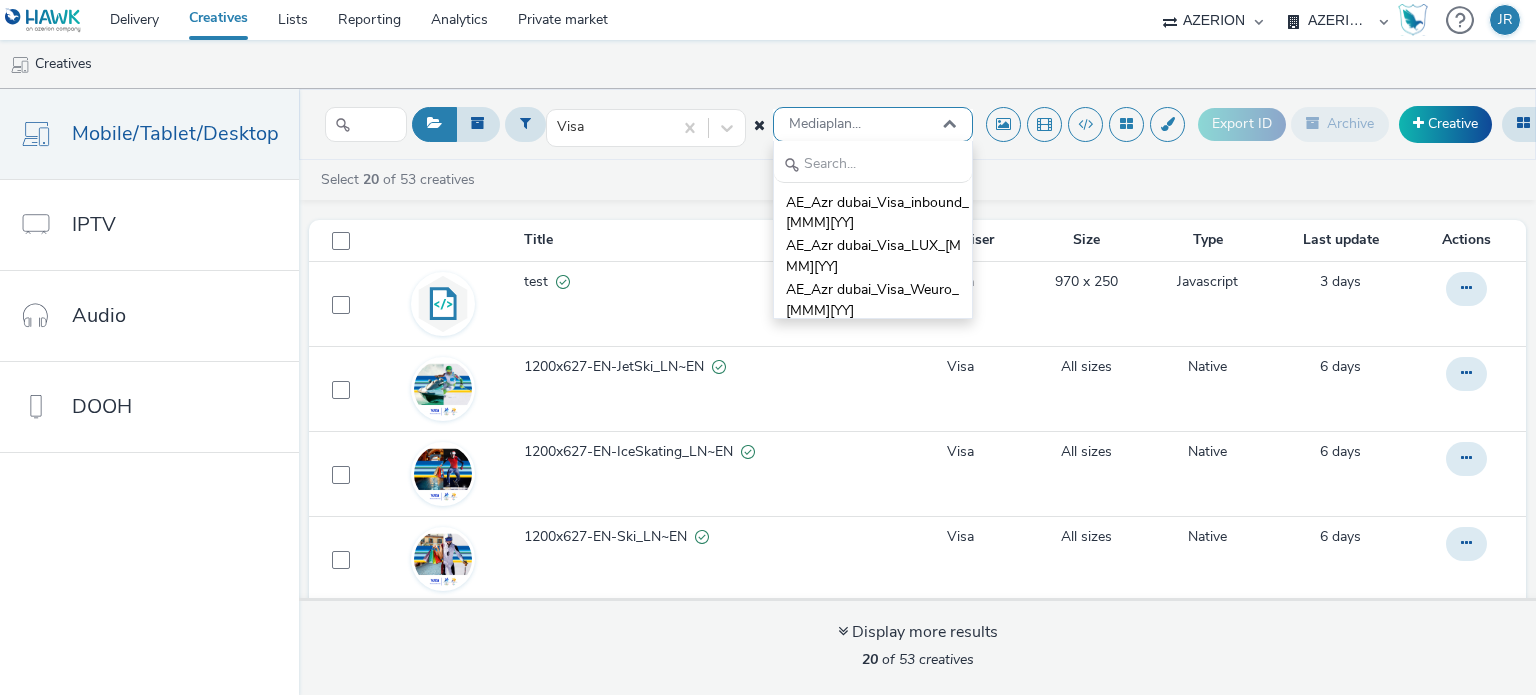 scroll, scrollTop: 0, scrollLeft: 0, axis: both 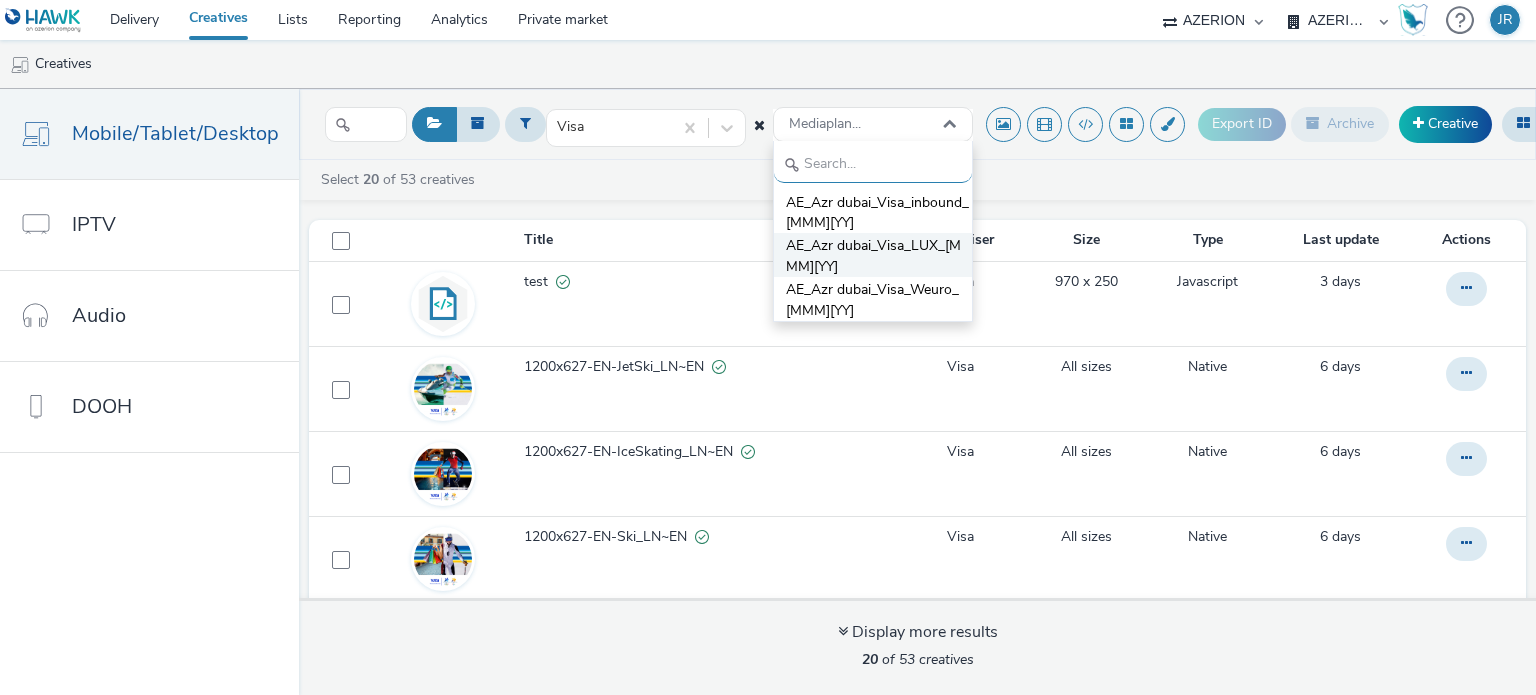 click on "AE_Azr dubai_Visa_LUX_jul25" at bounding box center (879, 256) 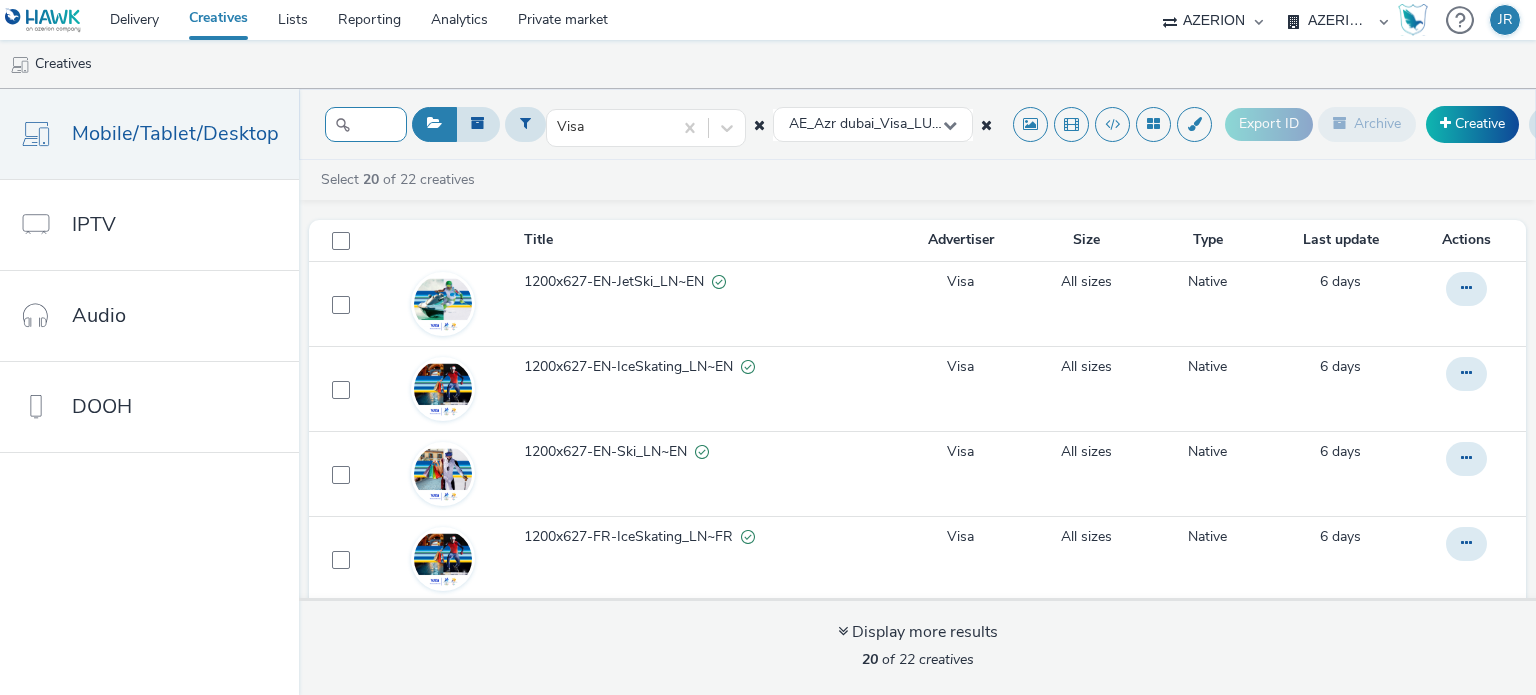 click at bounding box center (366, 124) 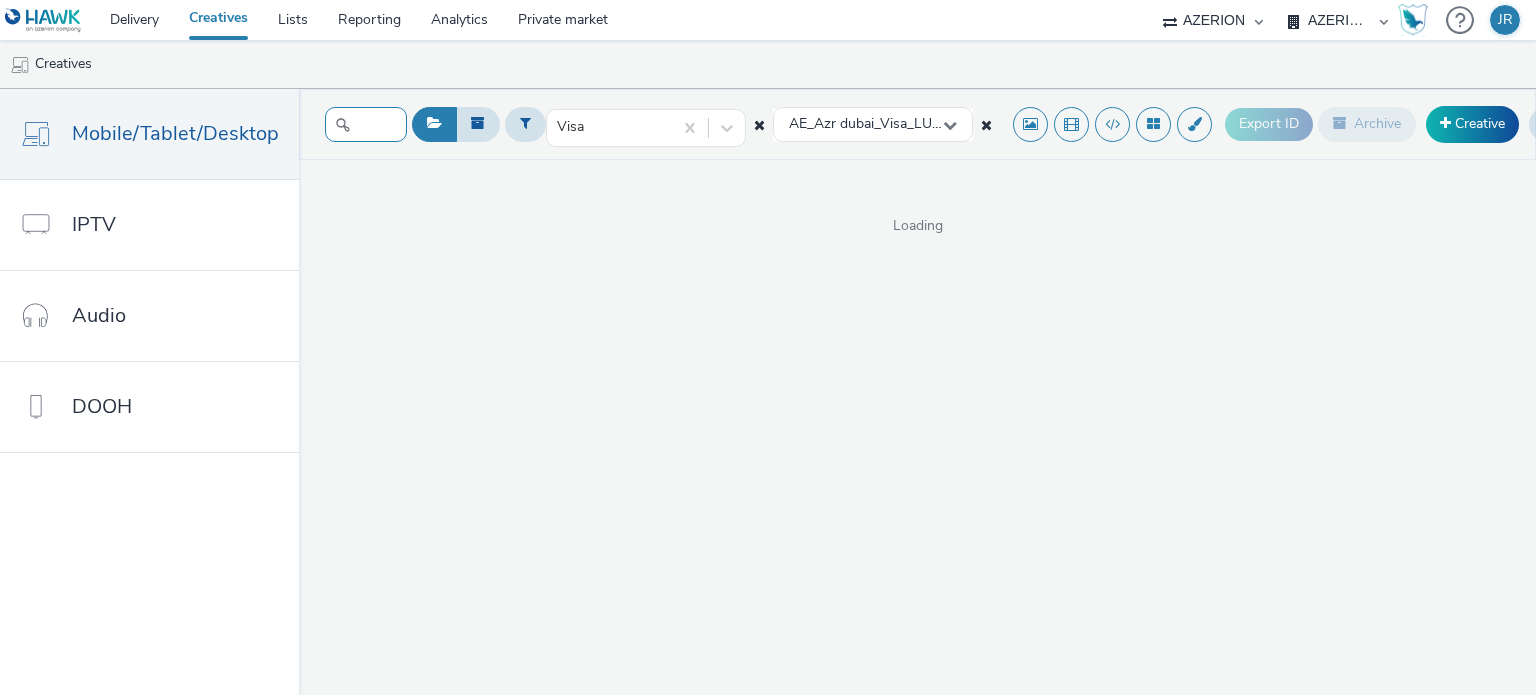 scroll, scrollTop: 0, scrollLeft: 23, axis: horizontal 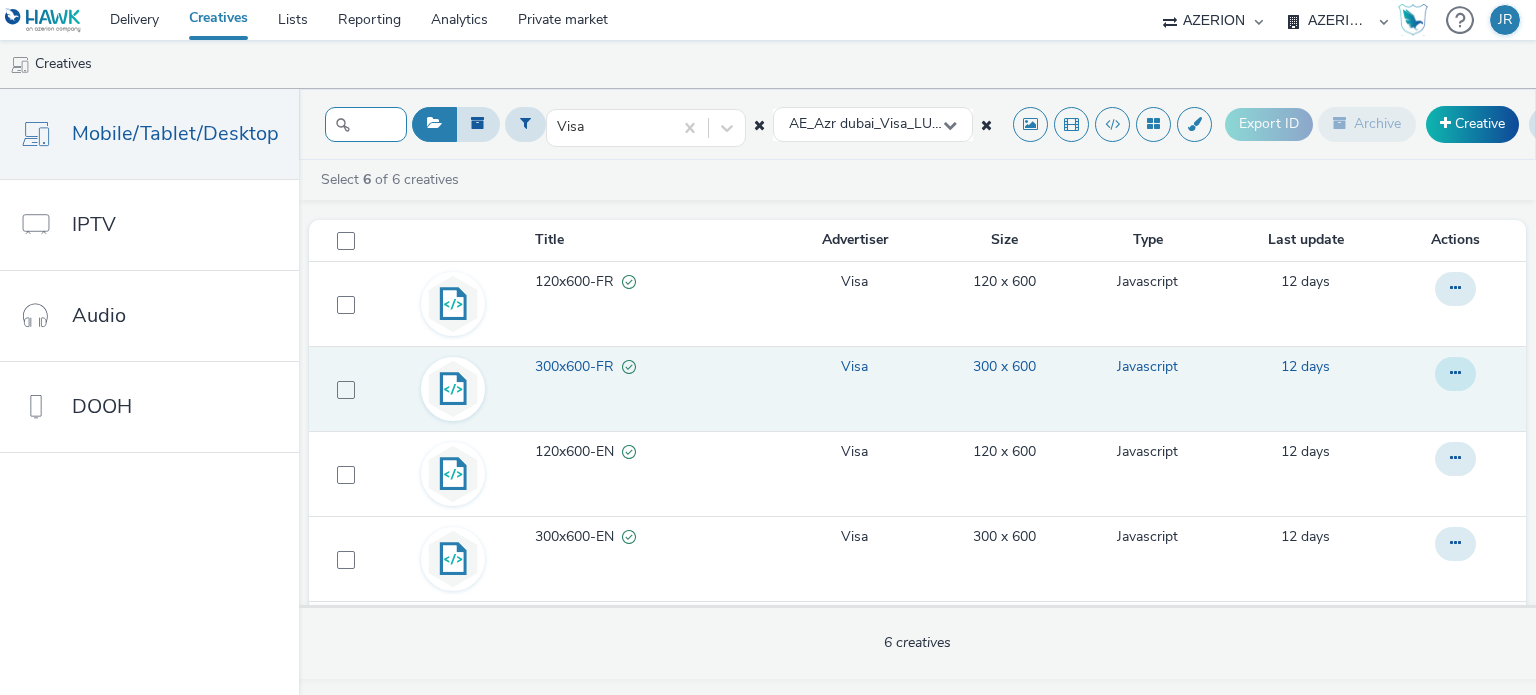 type on "600" 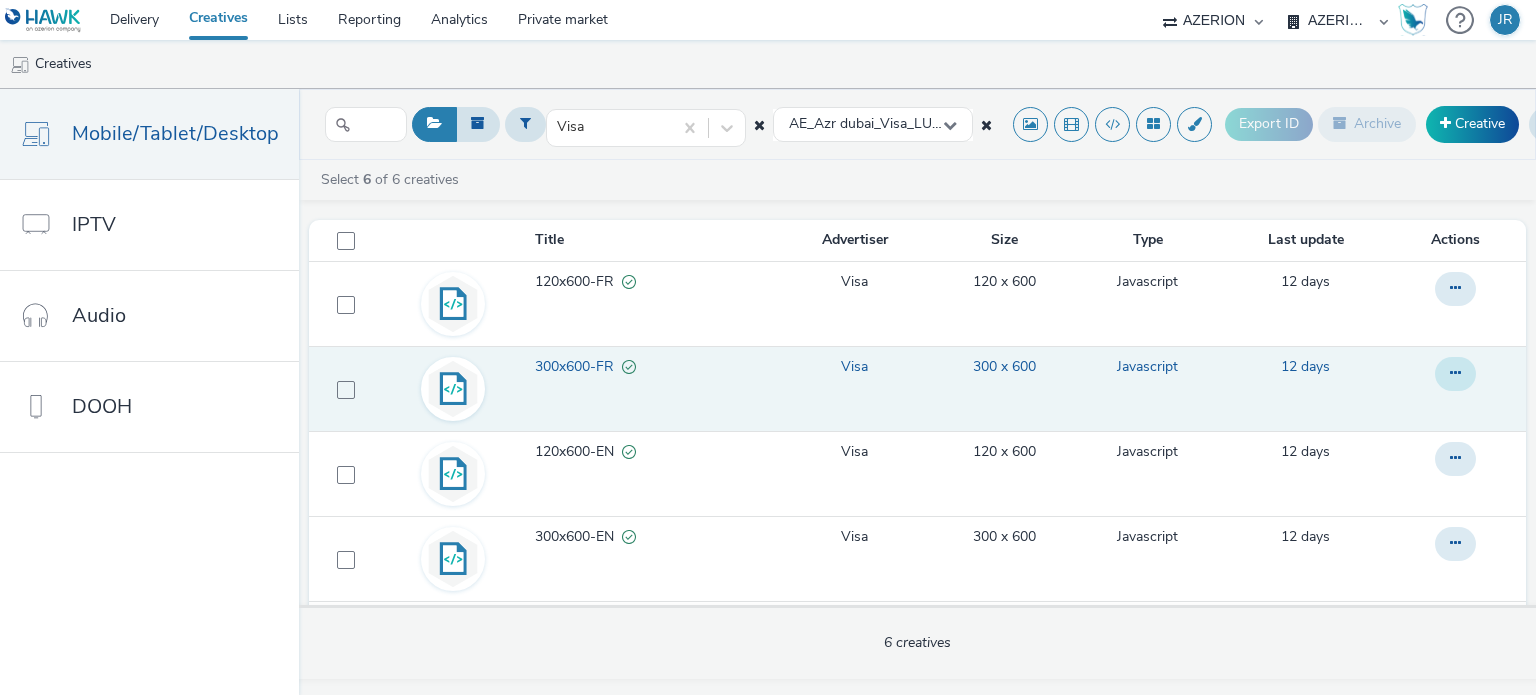 click at bounding box center [1455, 289] 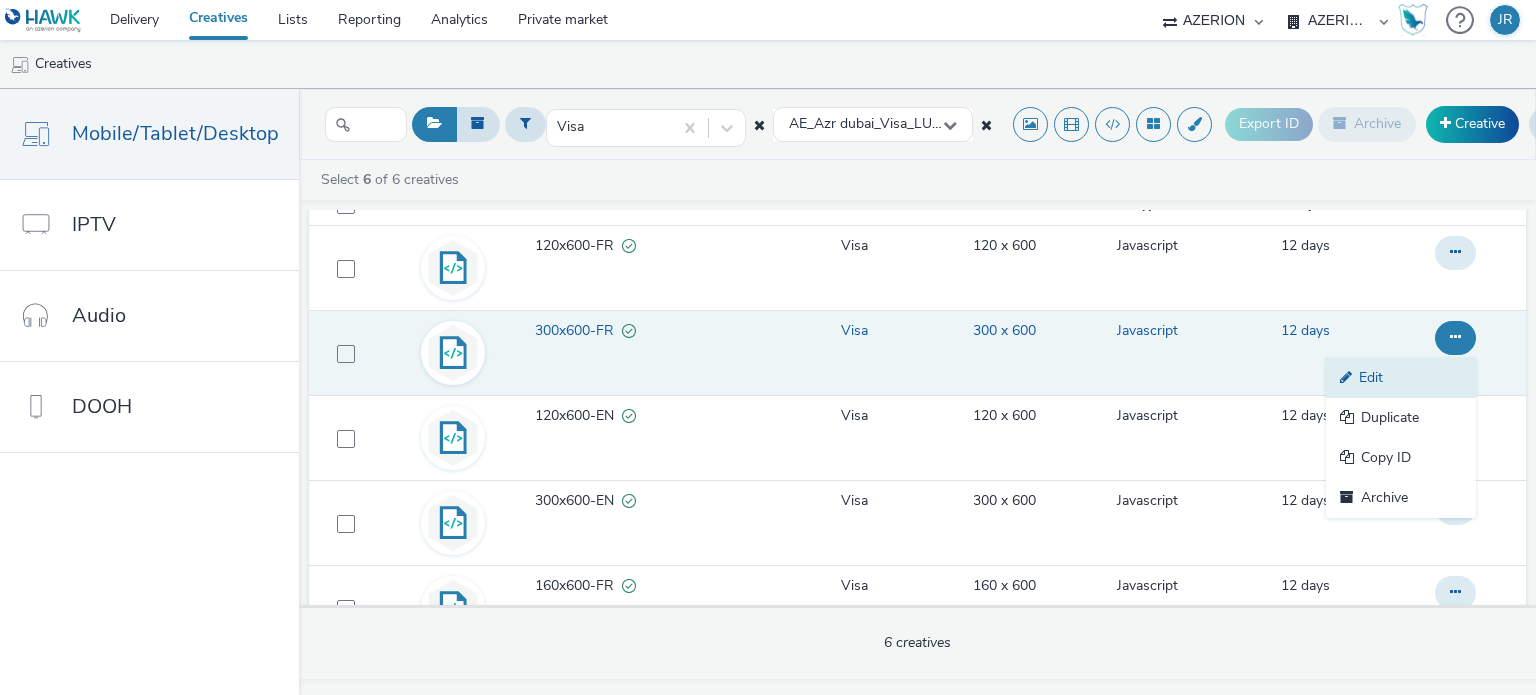 scroll, scrollTop: 36, scrollLeft: 0, axis: vertical 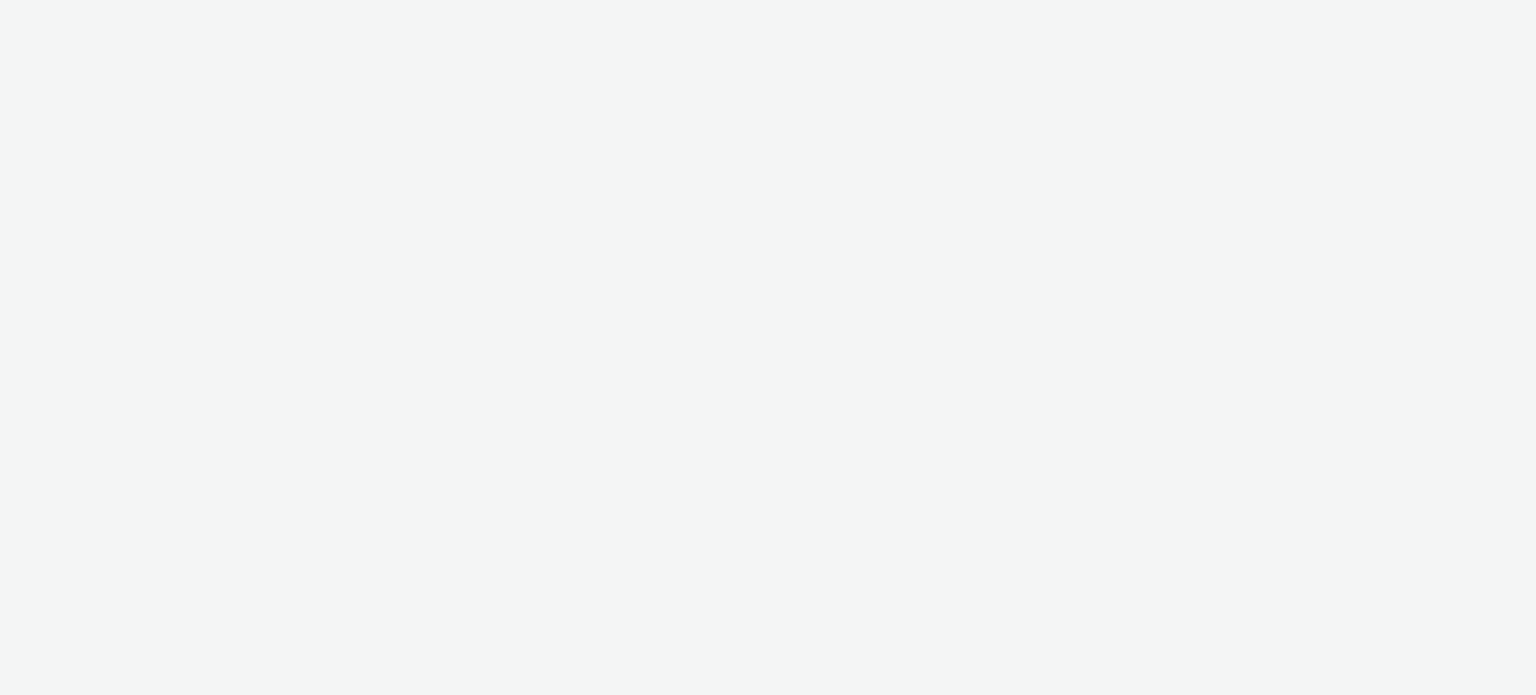 select on "ac009755-aa48-4799-8050-7a339a378eb8" 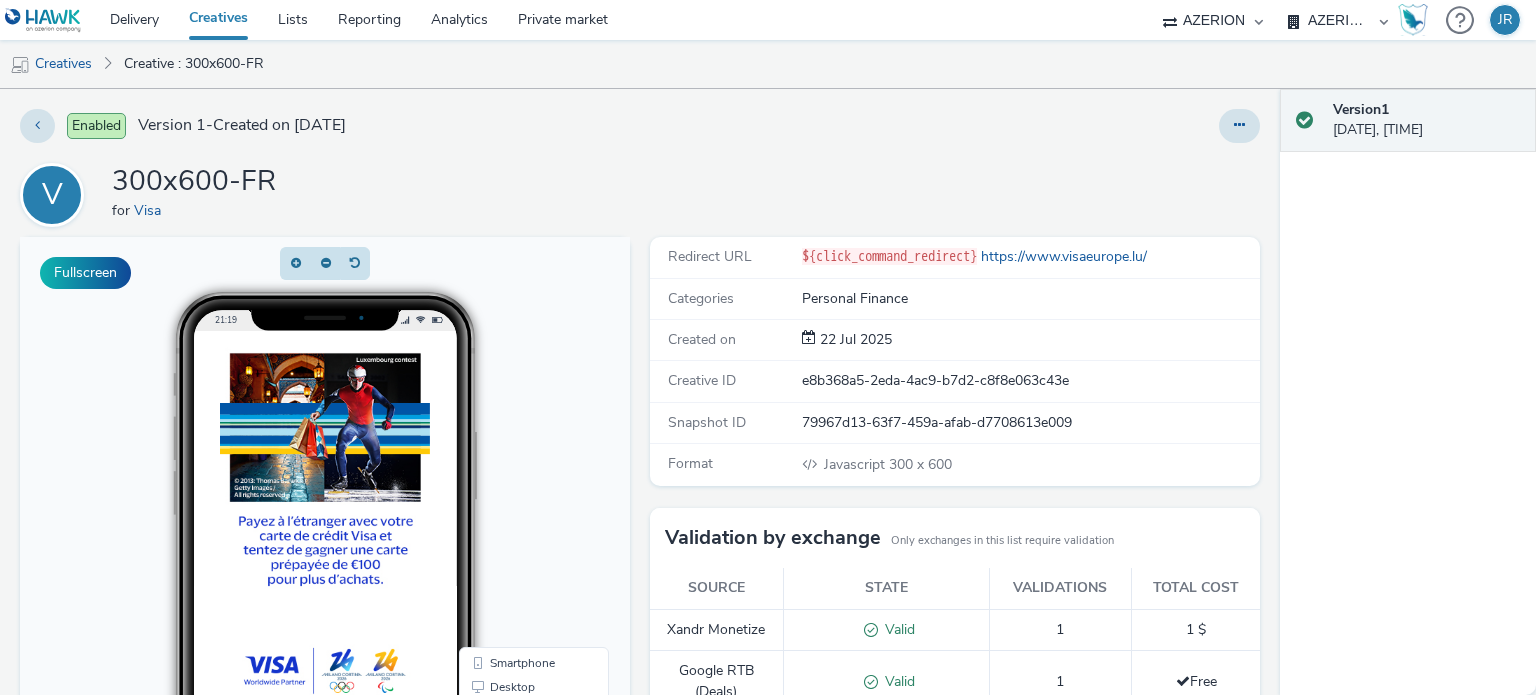 scroll, scrollTop: 0, scrollLeft: 0, axis: both 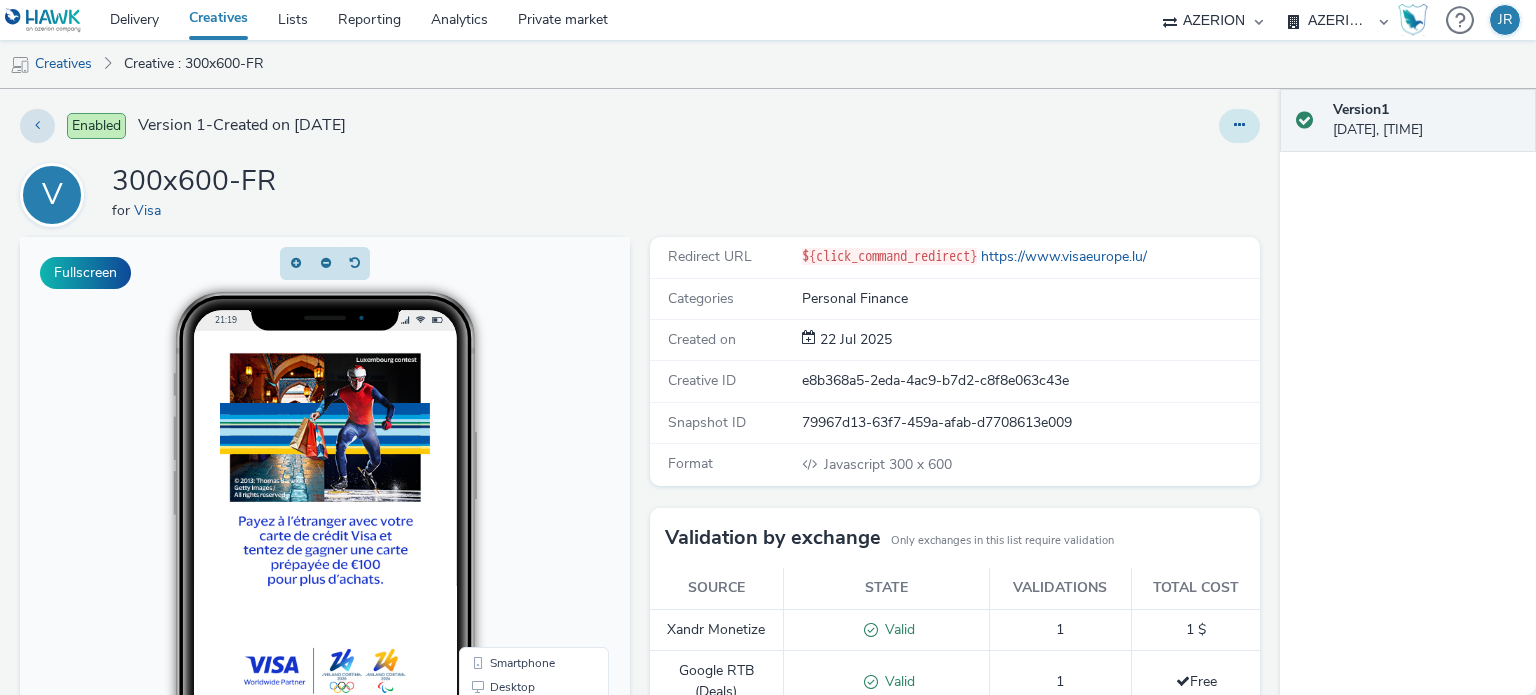 click at bounding box center [1239, 126] 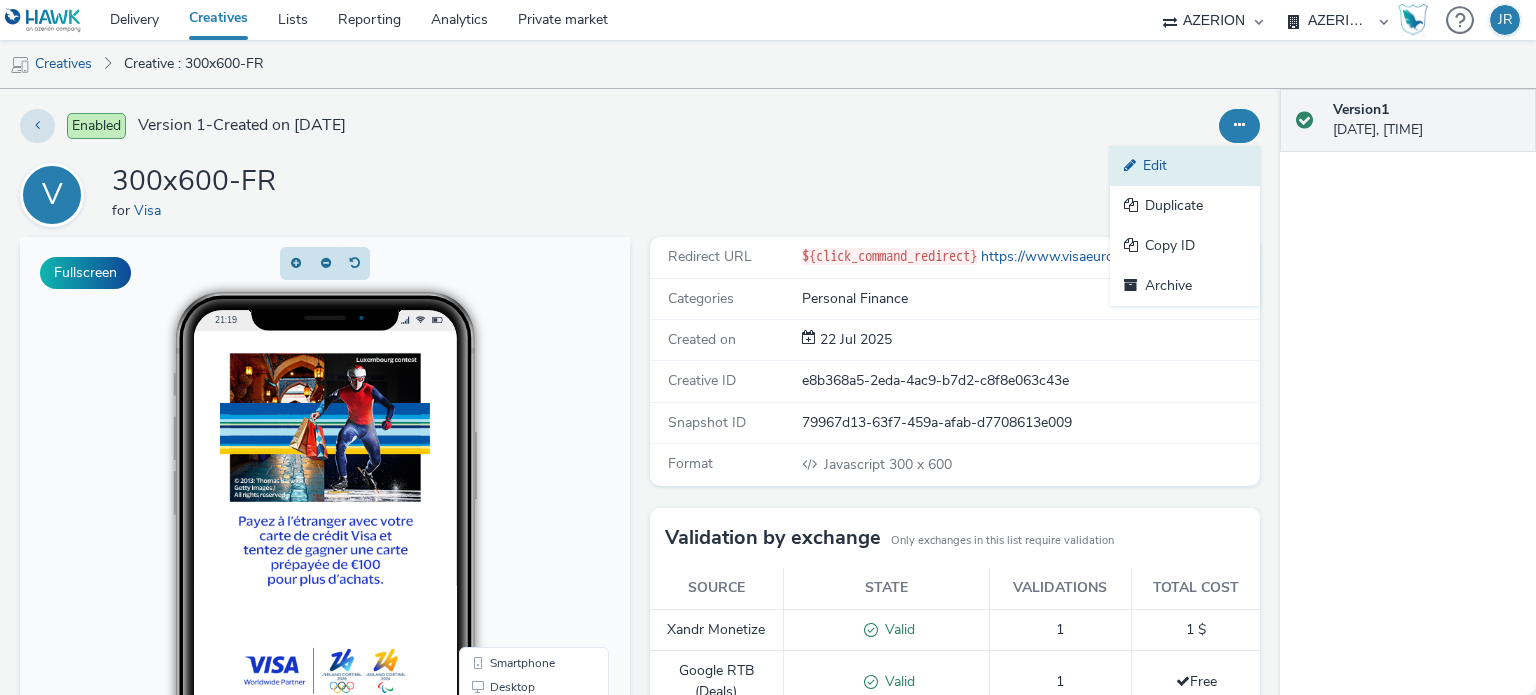 click on "Edit" at bounding box center [1185, 166] 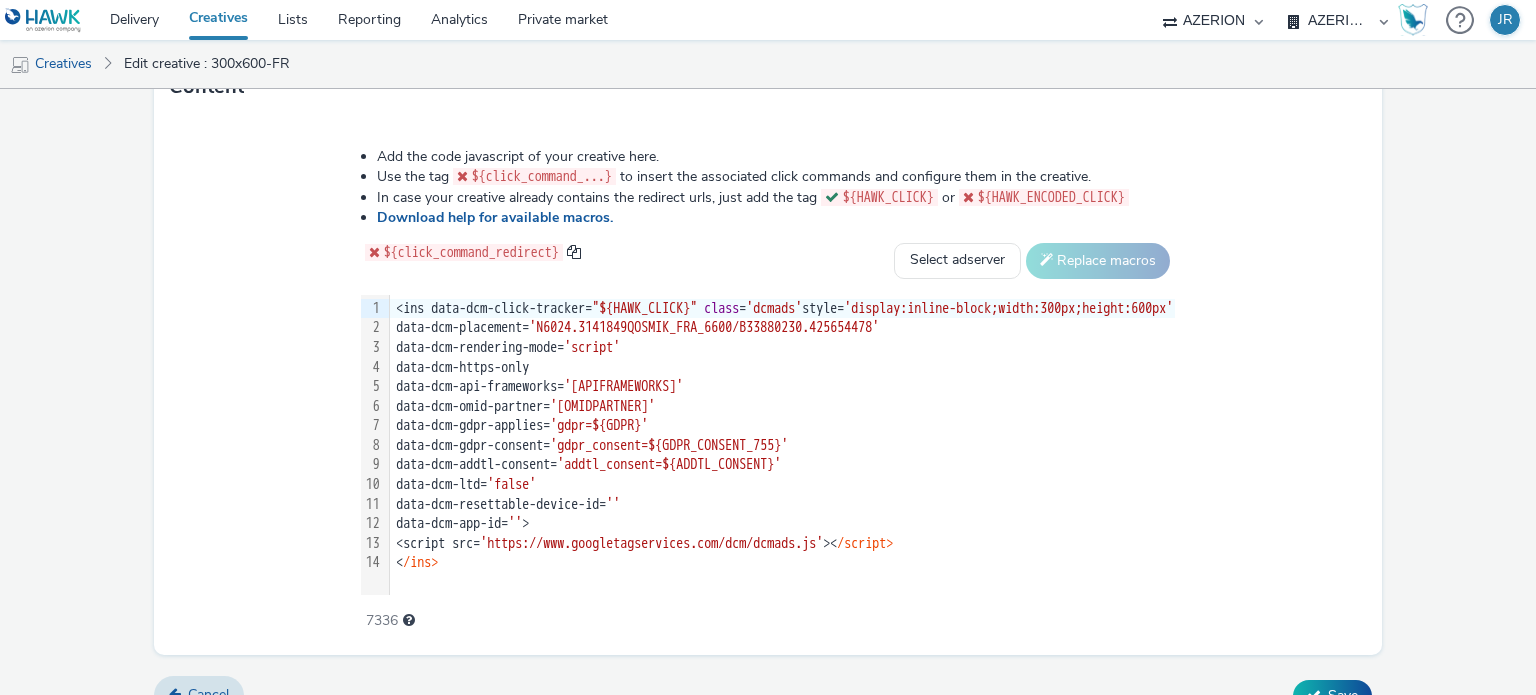 scroll, scrollTop: 1031, scrollLeft: 0, axis: vertical 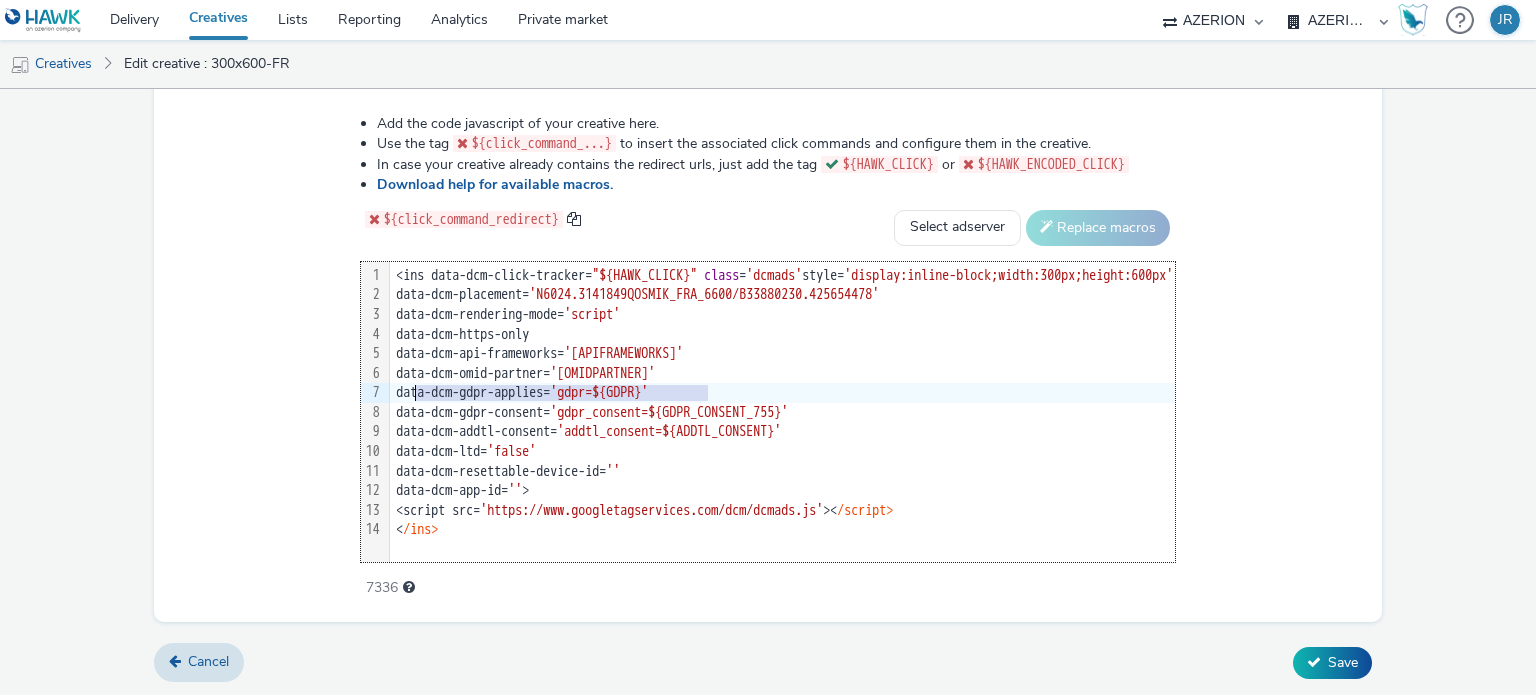 drag, startPoint x: 668, startPoint y: 389, endPoint x: 362, endPoint y: 394, distance: 306.04083 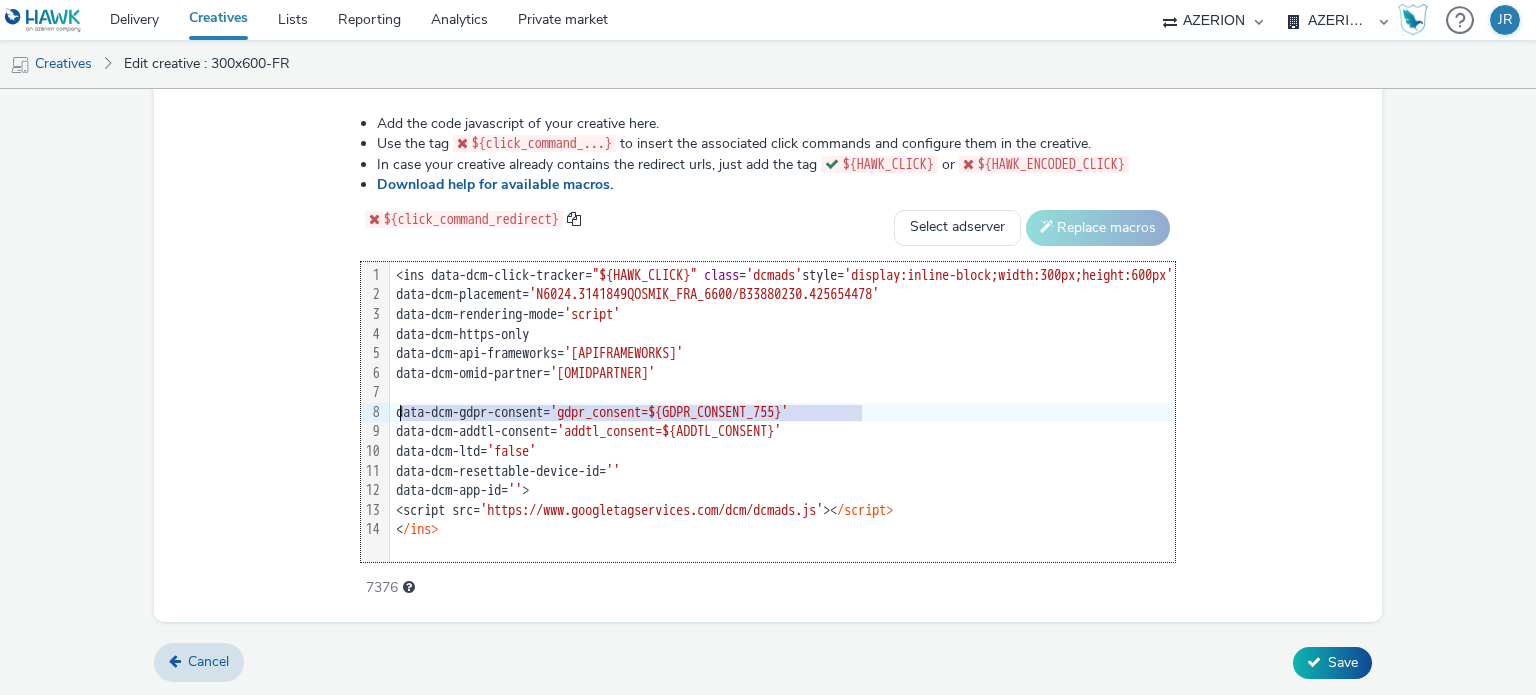 drag, startPoint x: 824, startPoint y: 407, endPoint x: 351, endPoint y: 408, distance: 473.00107 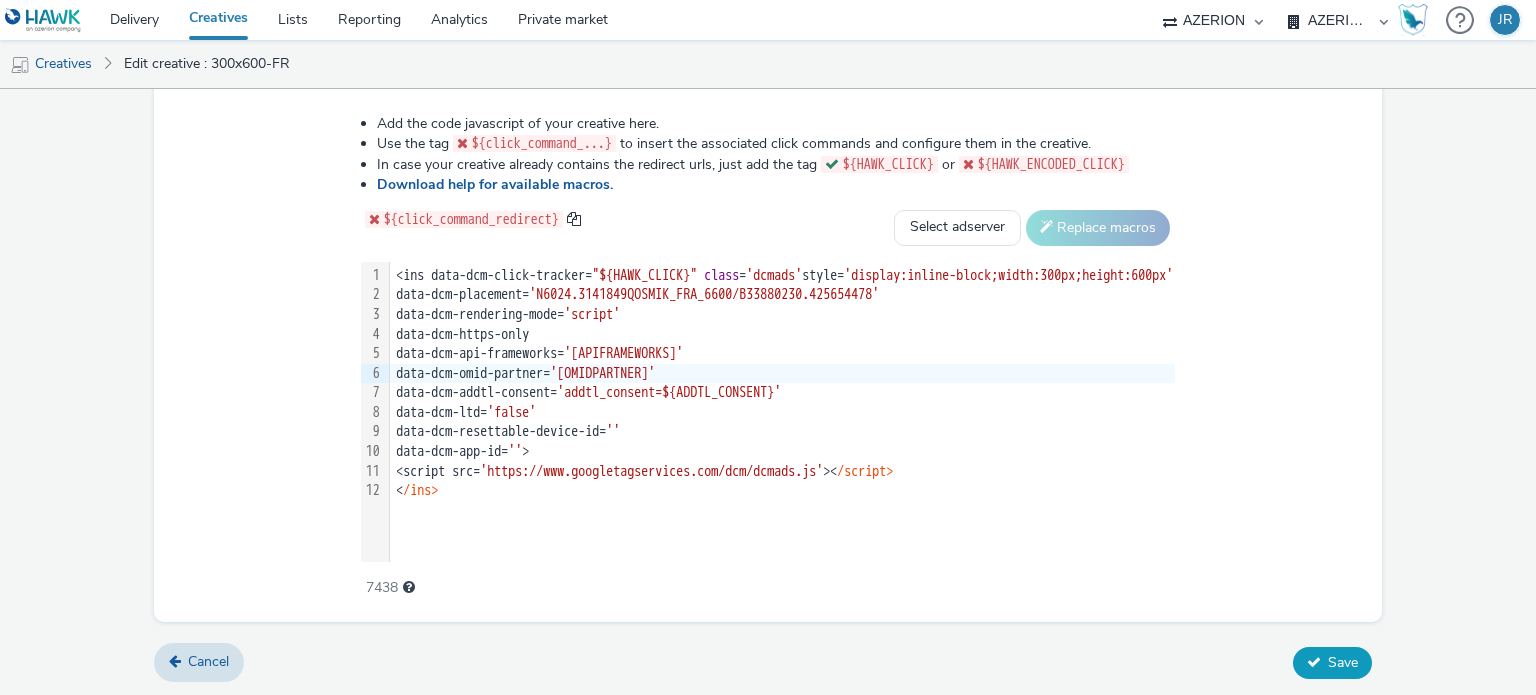 click on "Save" at bounding box center [1343, 662] 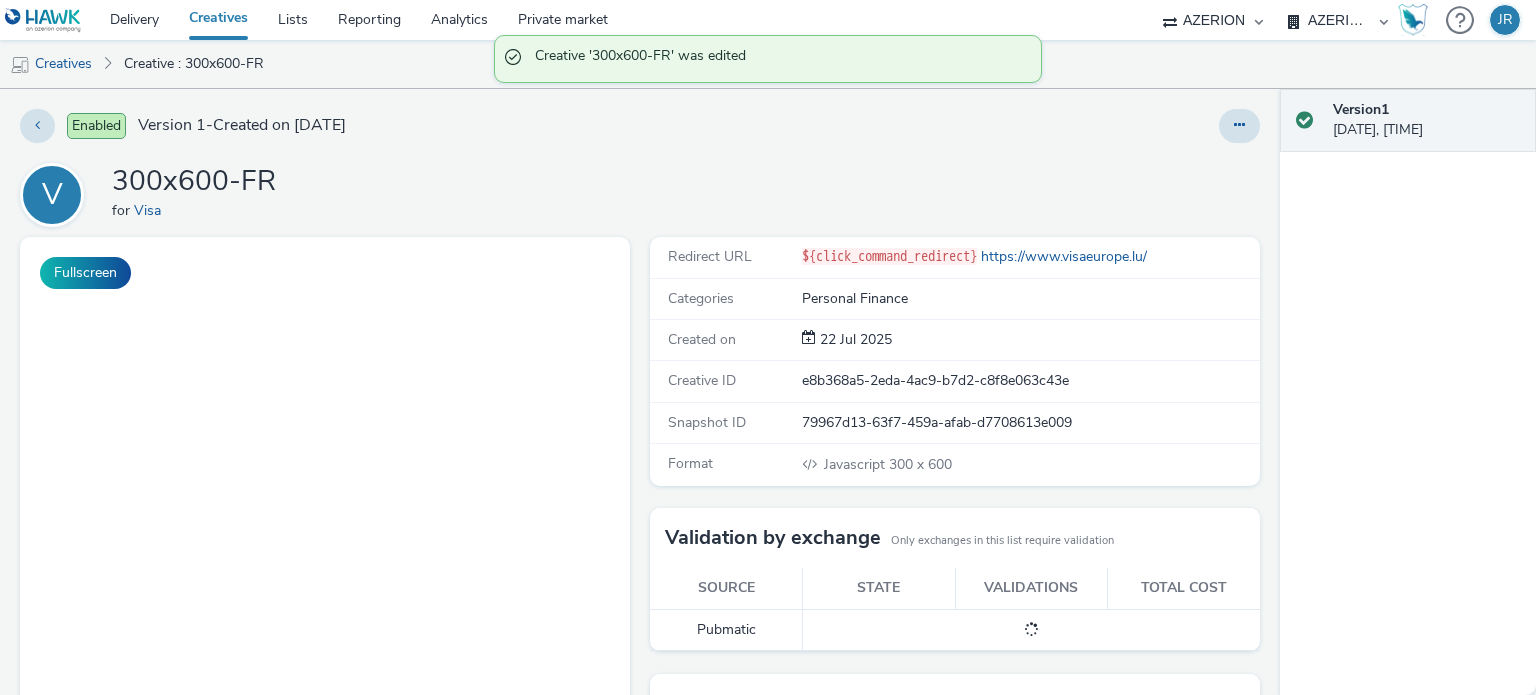 scroll, scrollTop: 0, scrollLeft: 0, axis: both 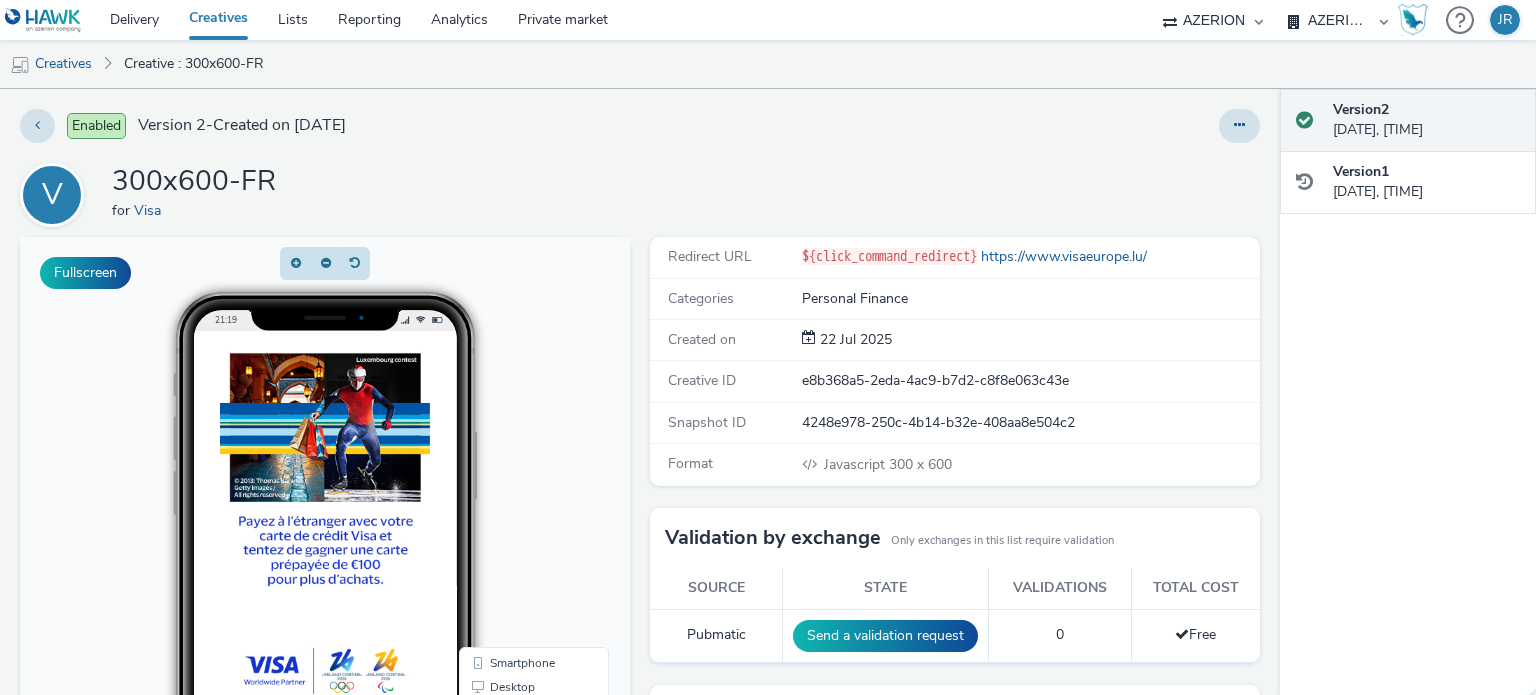 click at bounding box center [370, 631] 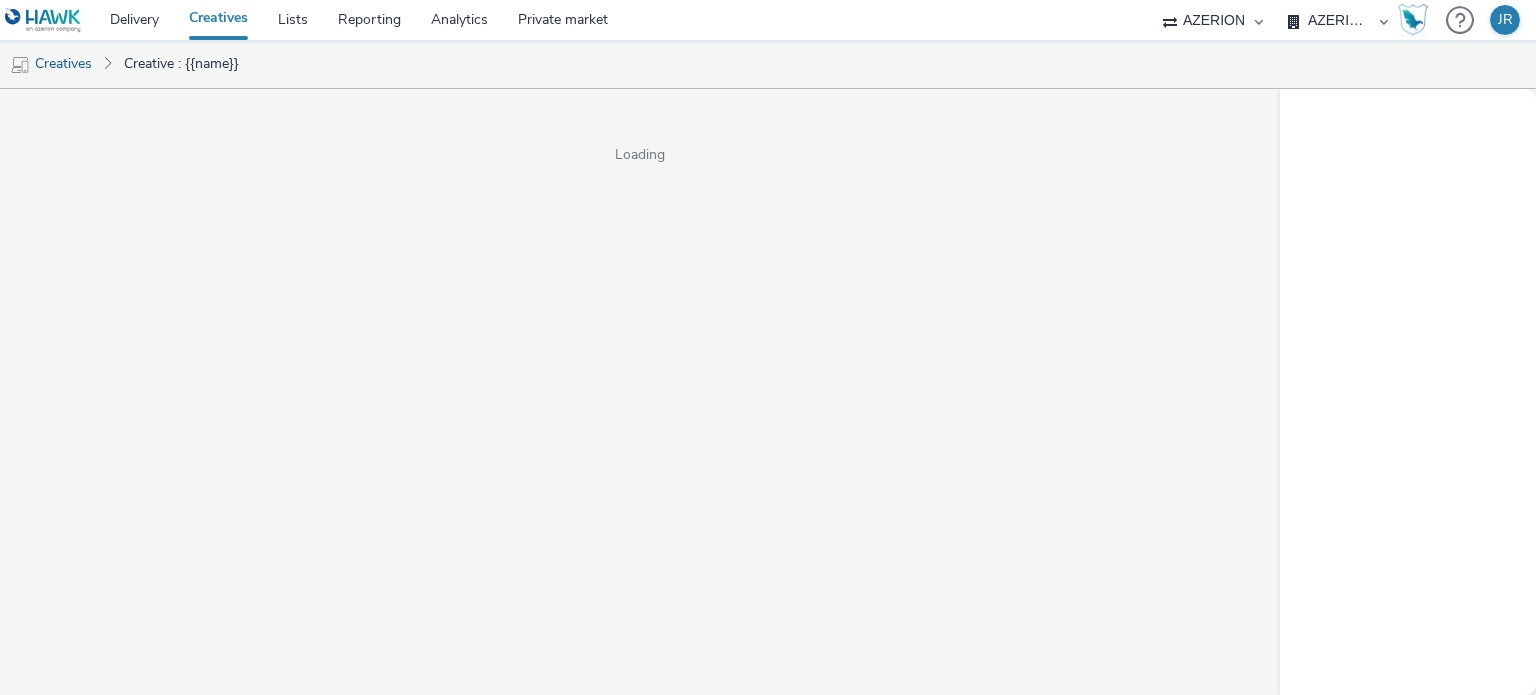 select on "ac009755-aa48-4799-8050-7a339a378eb8" 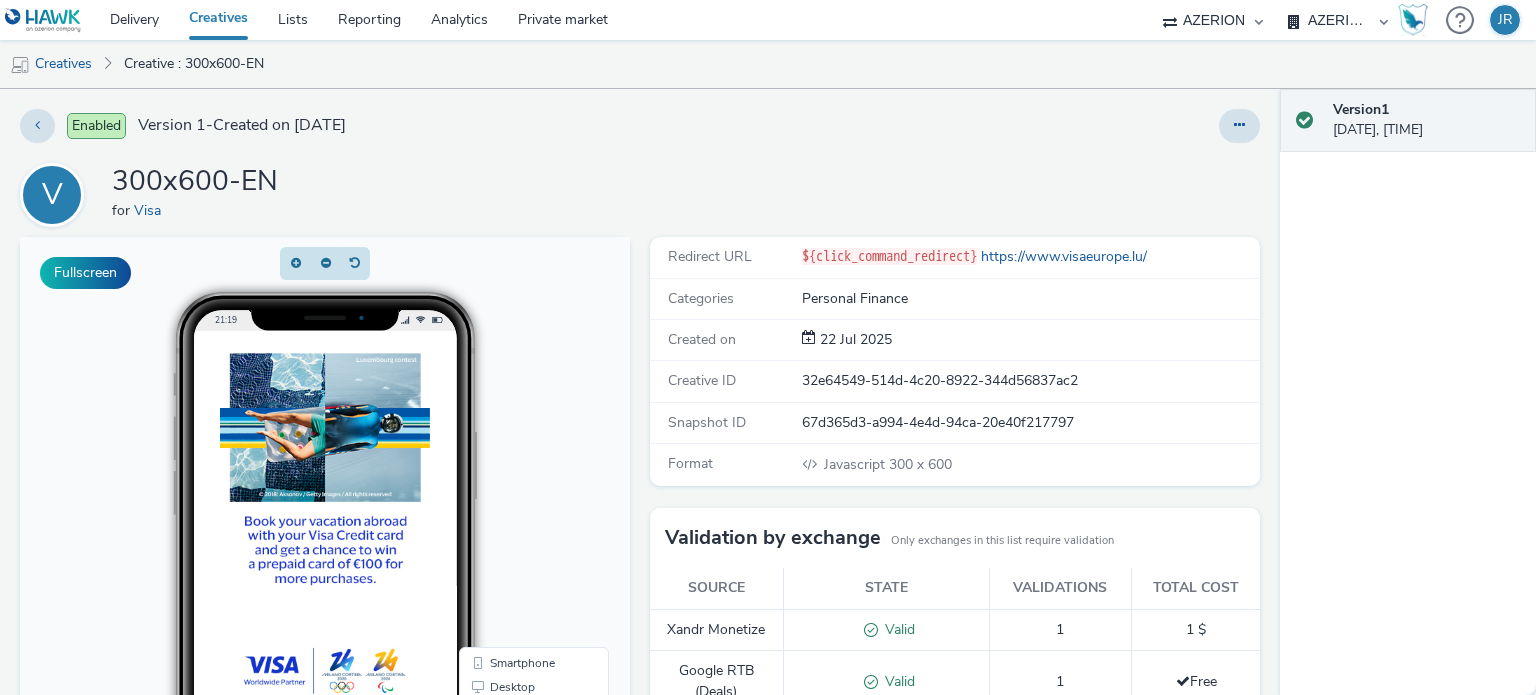 scroll, scrollTop: 0, scrollLeft: 0, axis: both 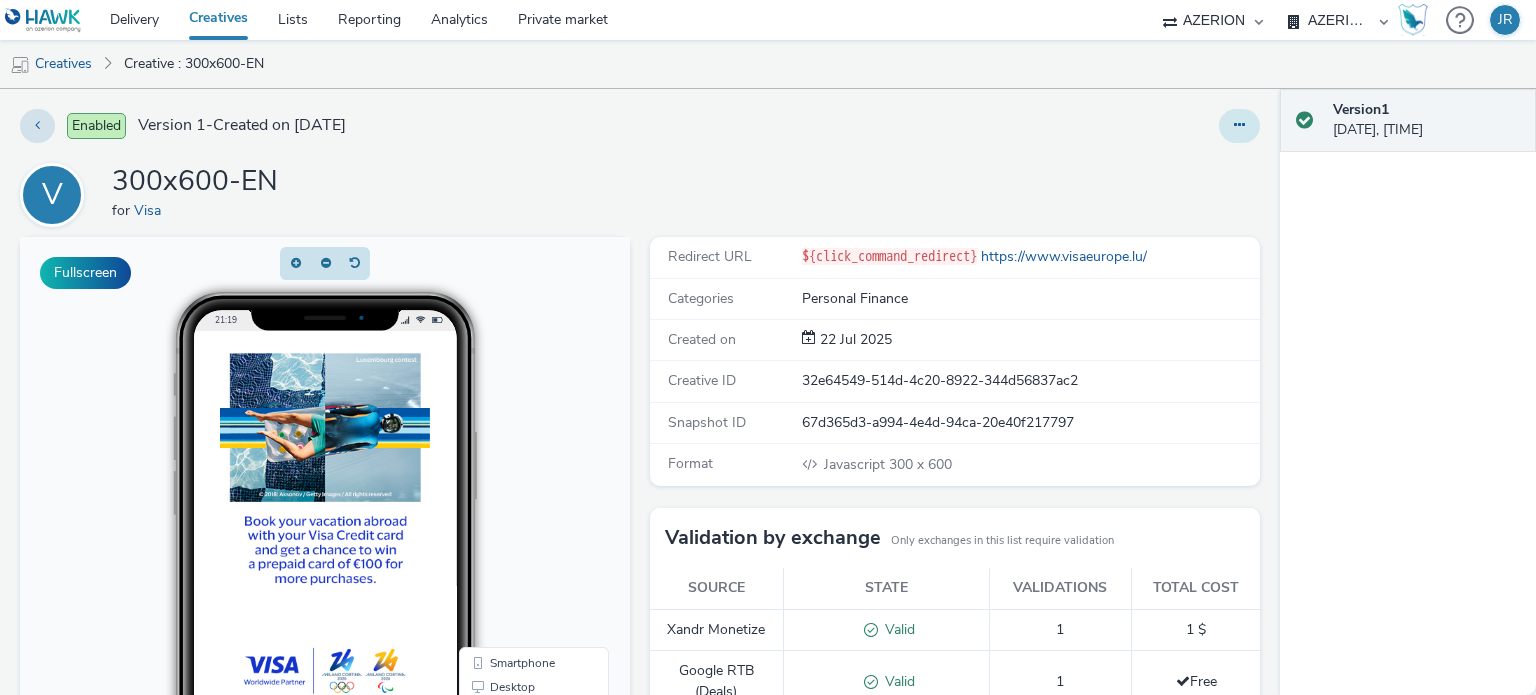 click at bounding box center (1239, 125) 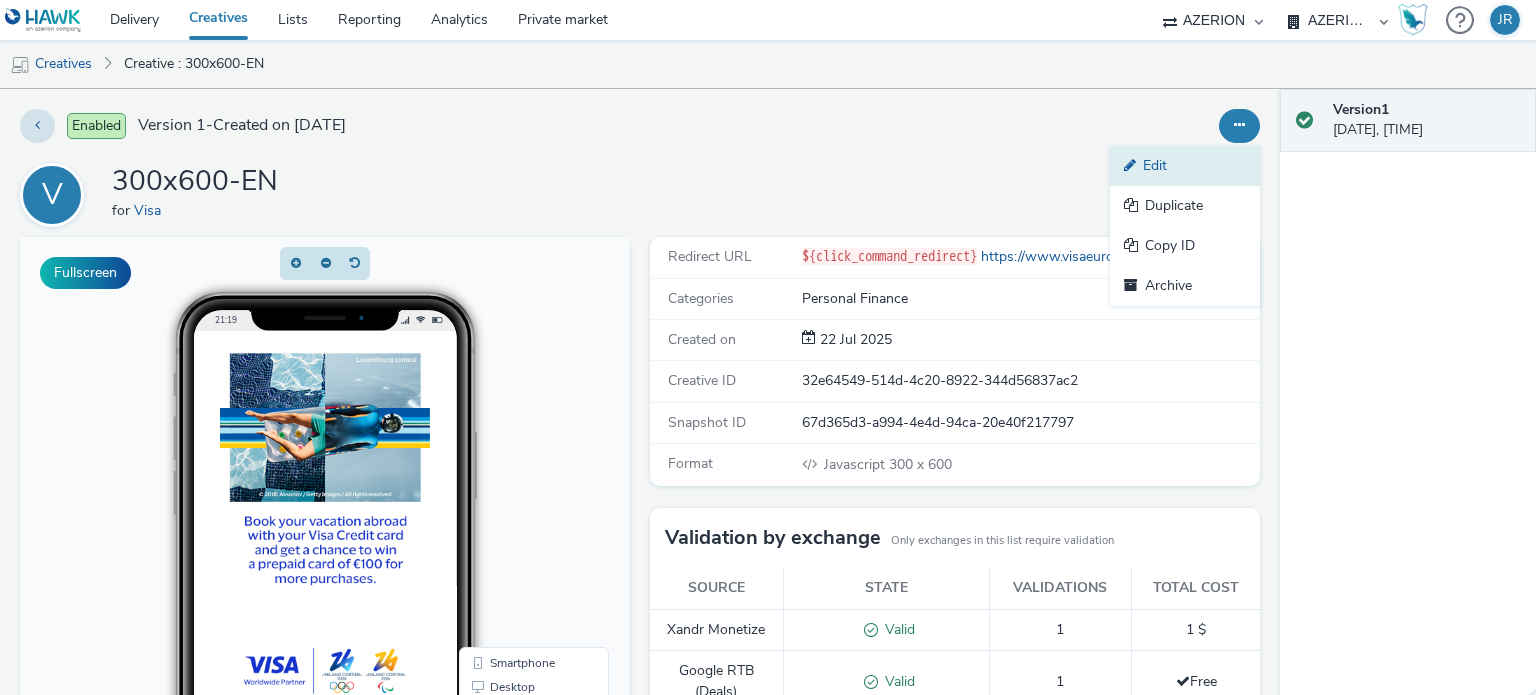 click on "Edit" at bounding box center [1185, 166] 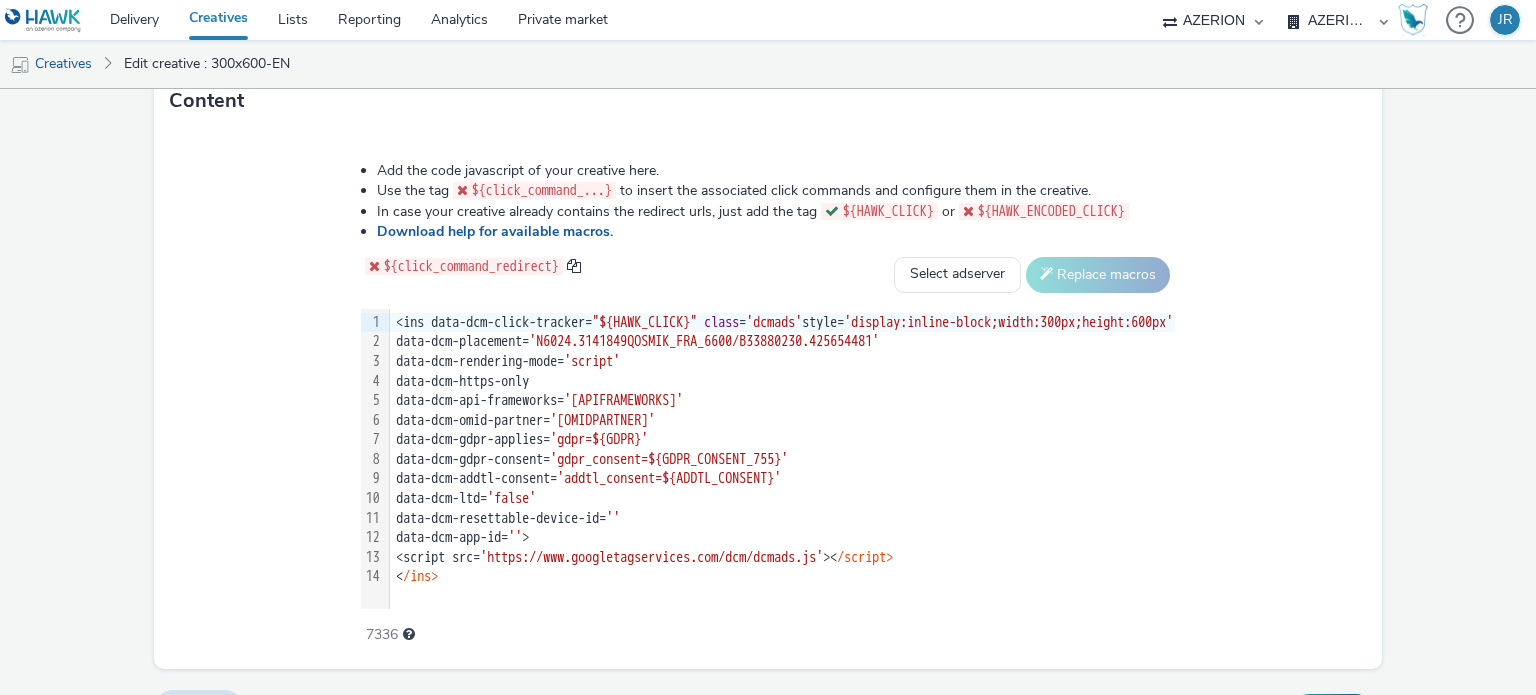 scroll, scrollTop: 1031, scrollLeft: 0, axis: vertical 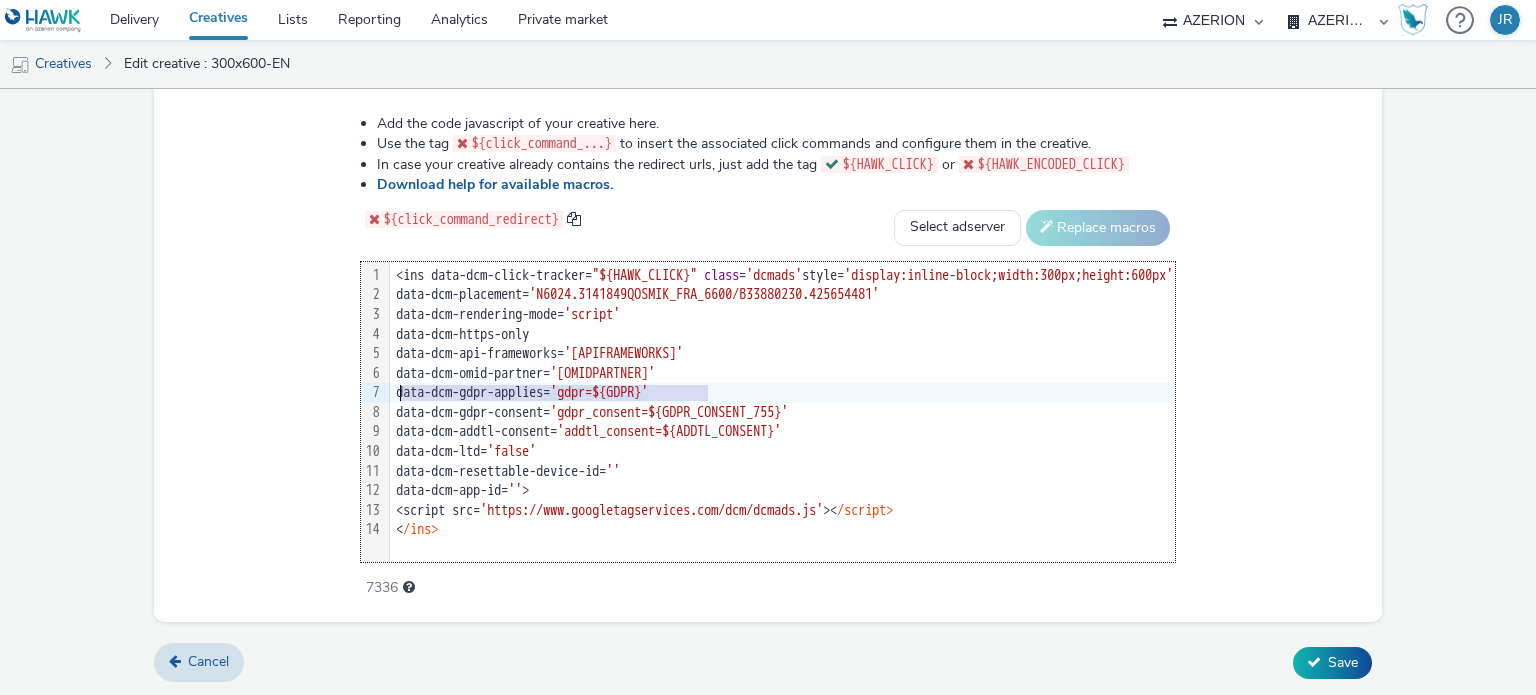 drag, startPoint x: 671, startPoint y: 395, endPoint x: 352, endPoint y: 398, distance: 319.0141 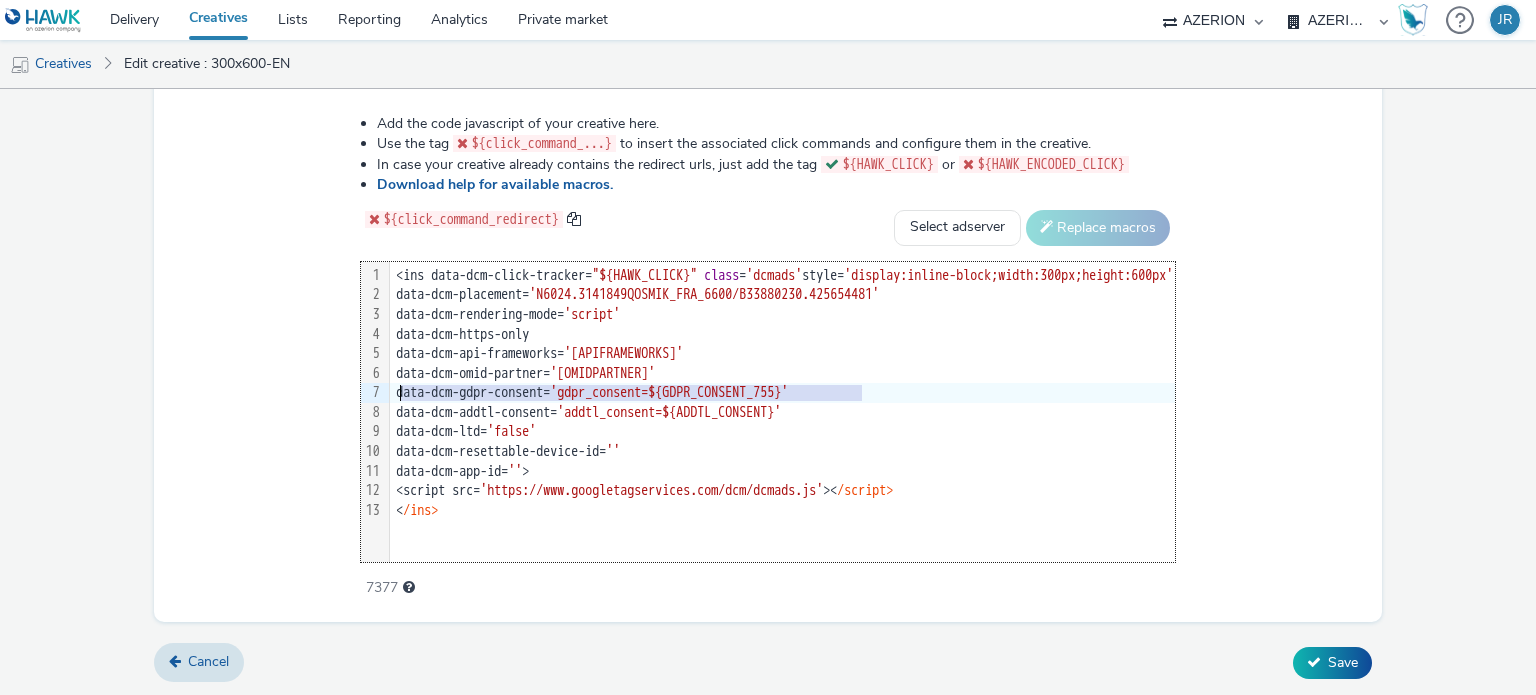 drag, startPoint x: 818, startPoint y: 387, endPoint x: 326, endPoint y: 391, distance: 492.01627 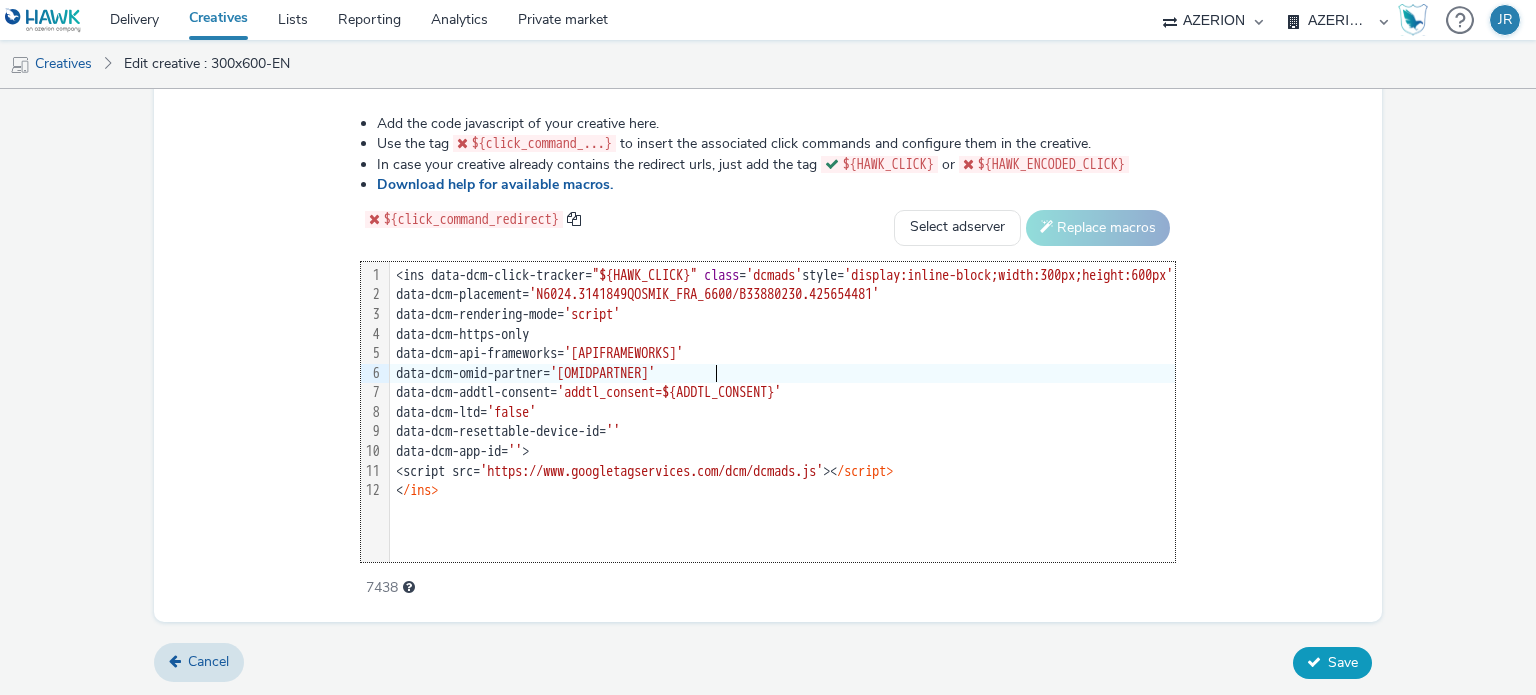 click on "Save" at bounding box center [1343, 662] 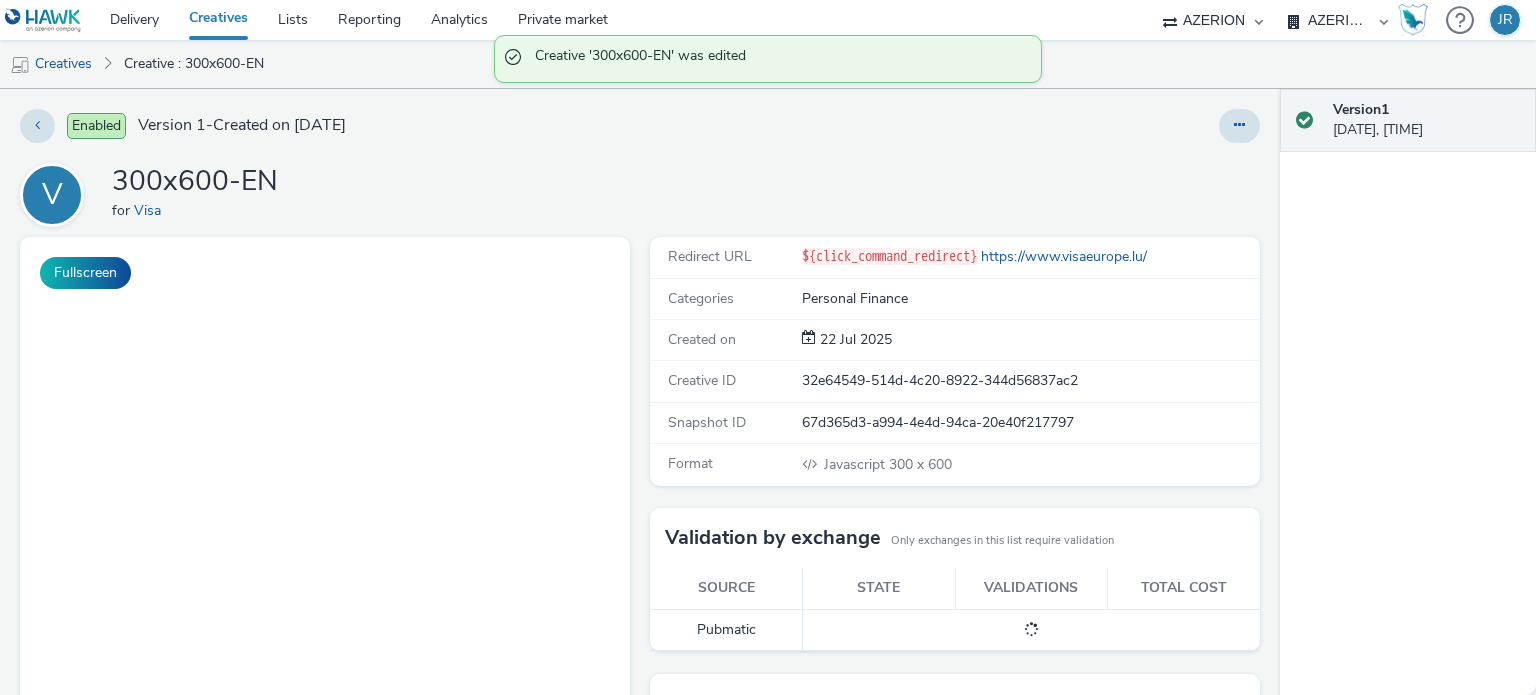 scroll, scrollTop: 0, scrollLeft: 0, axis: both 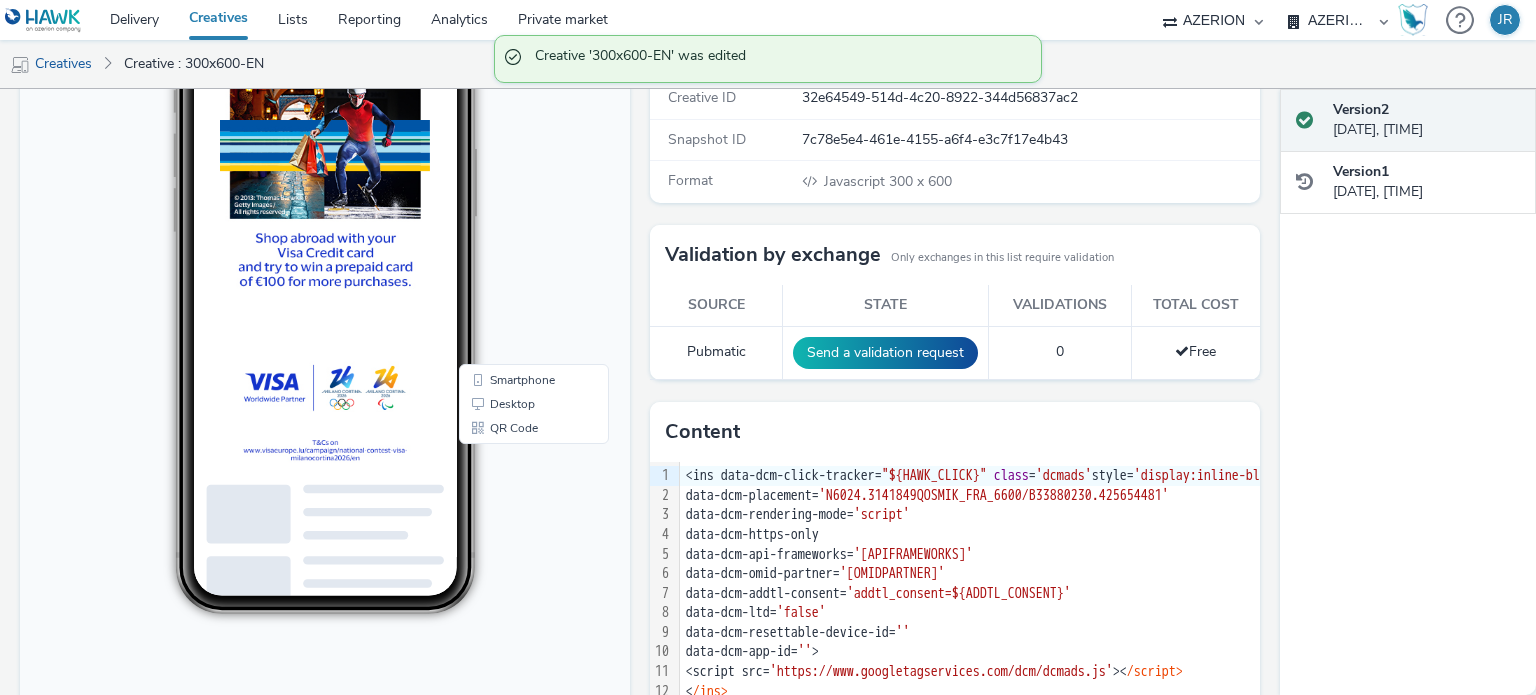 click at bounding box center (370, 348) 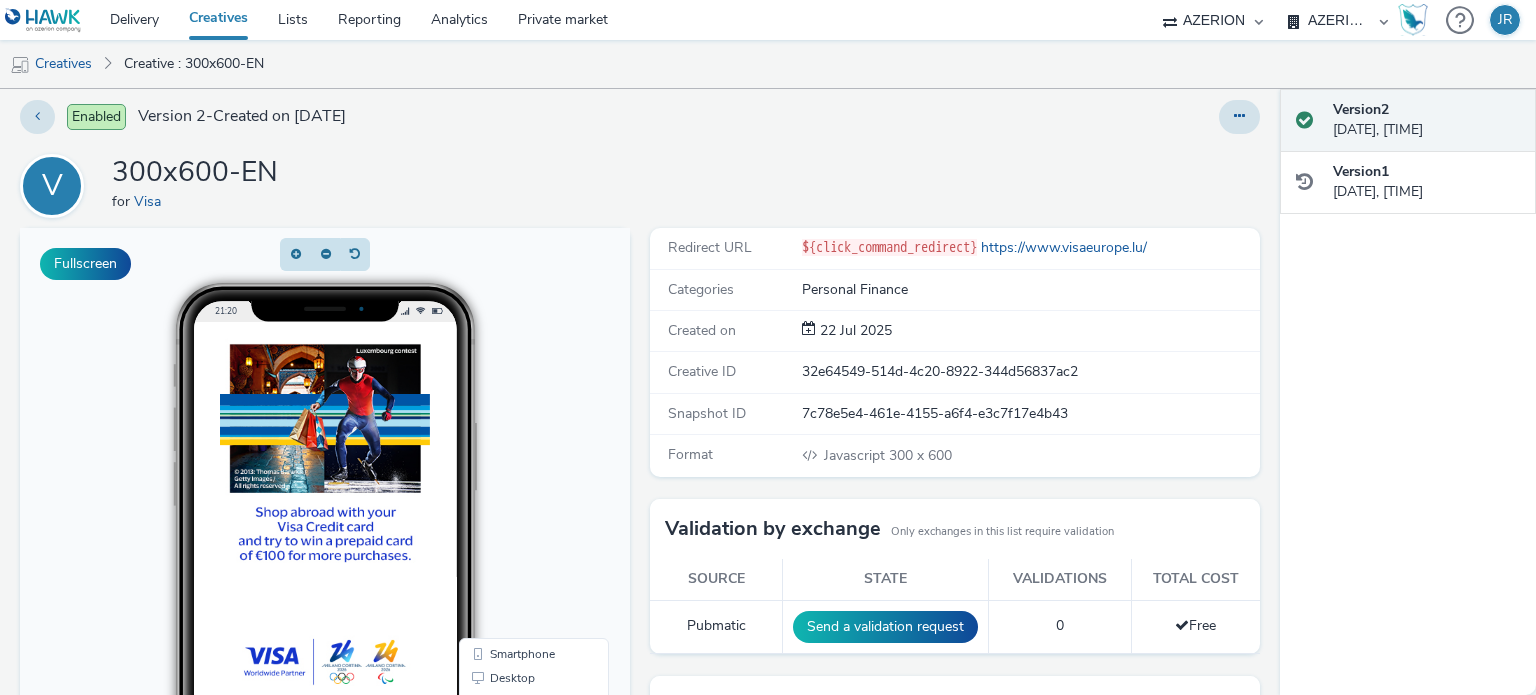 scroll, scrollTop: 0, scrollLeft: 0, axis: both 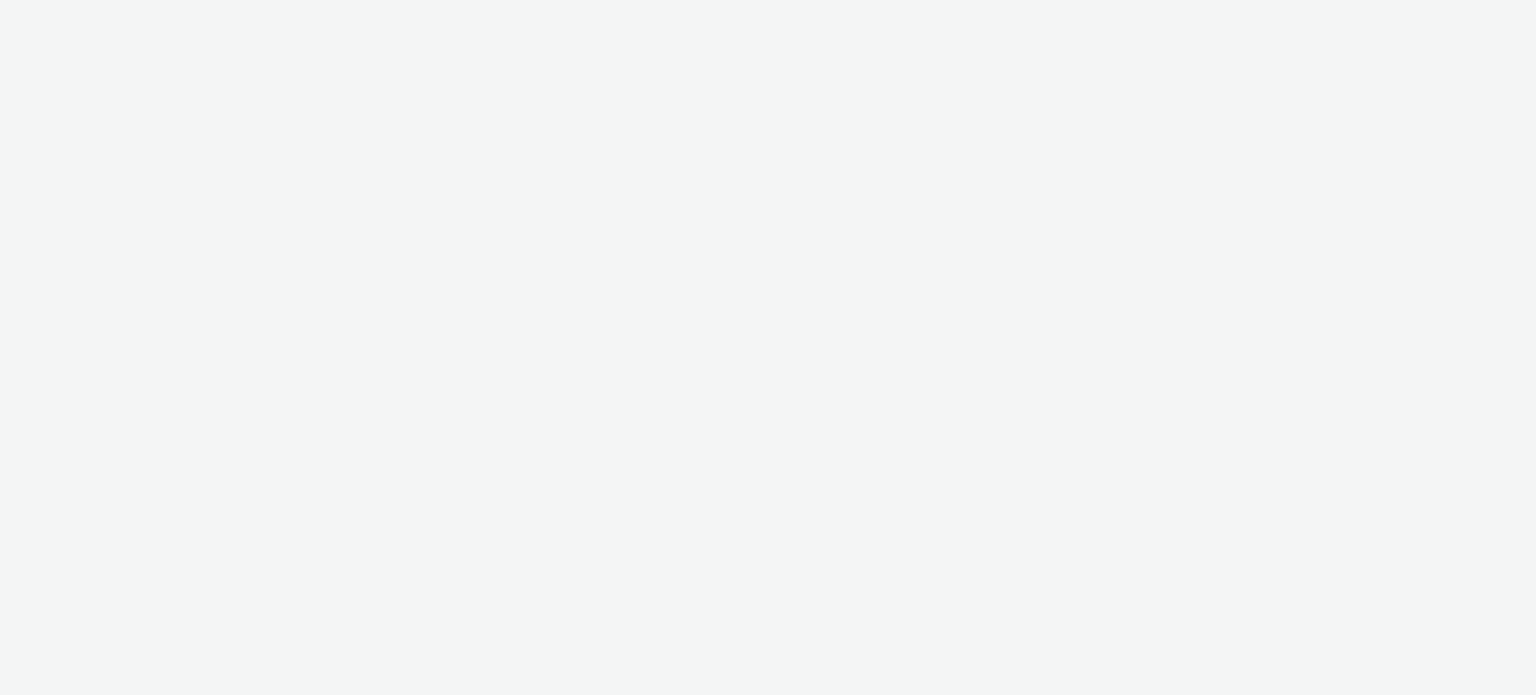 select on "ac009755-aa48-4799-8050-7a339a378eb8" 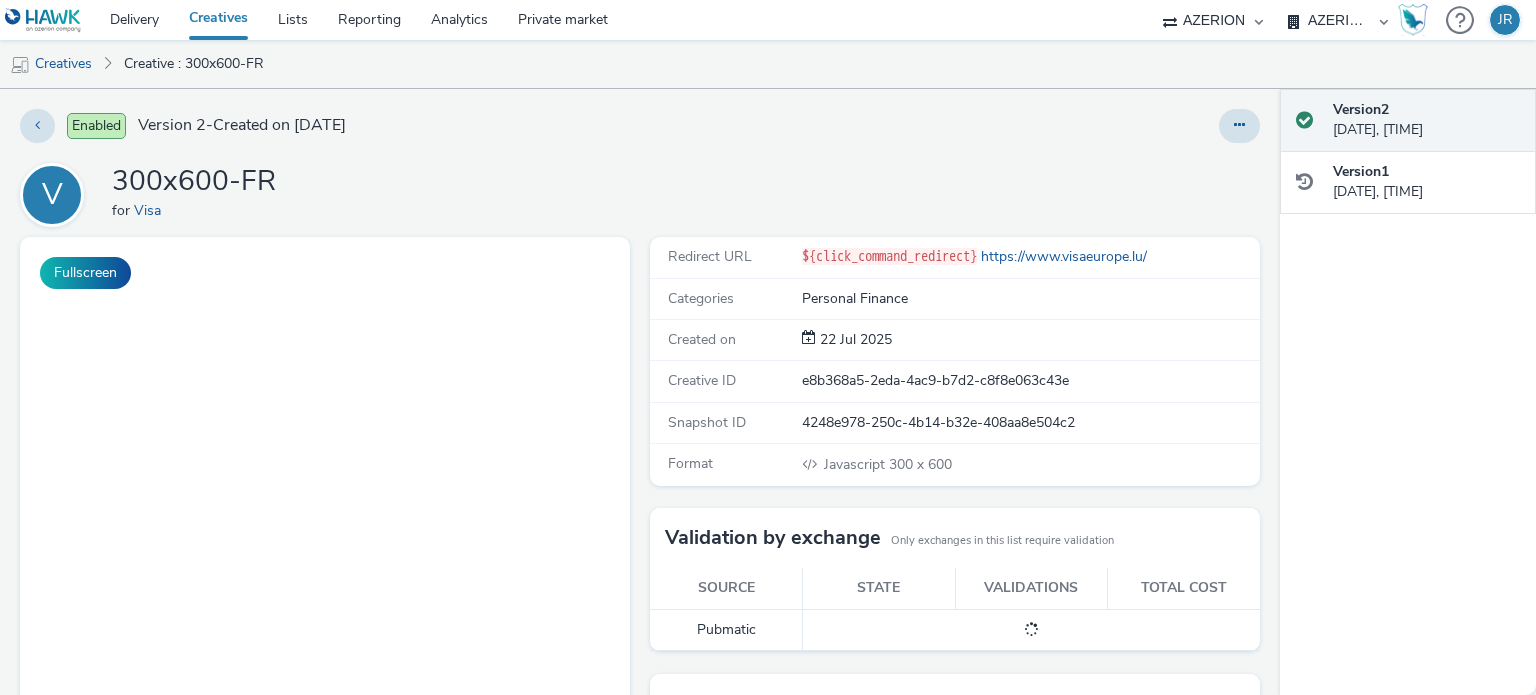 scroll, scrollTop: 0, scrollLeft: 0, axis: both 